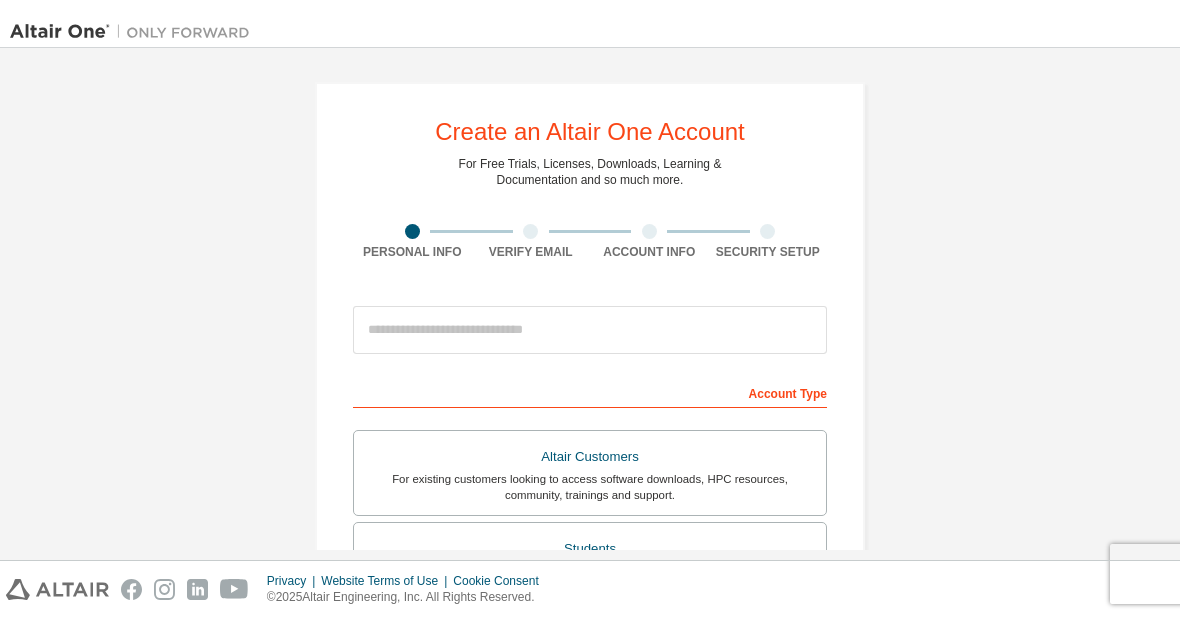 scroll, scrollTop: 0, scrollLeft: 0, axis: both 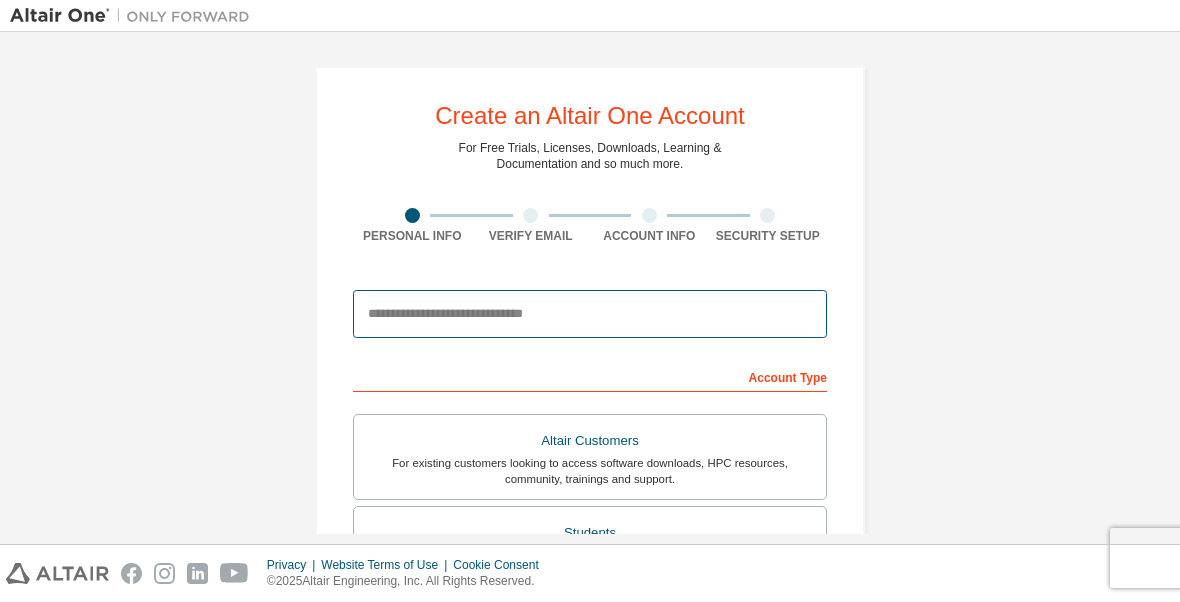 click at bounding box center (590, 314) 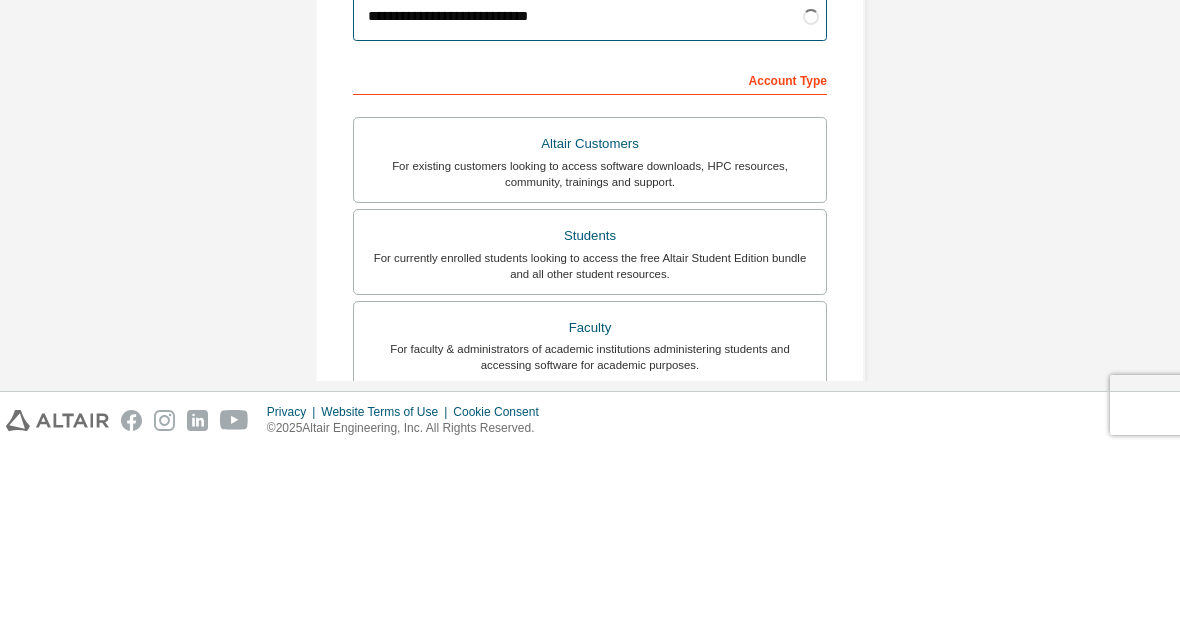 scroll, scrollTop: 101, scrollLeft: 0, axis: vertical 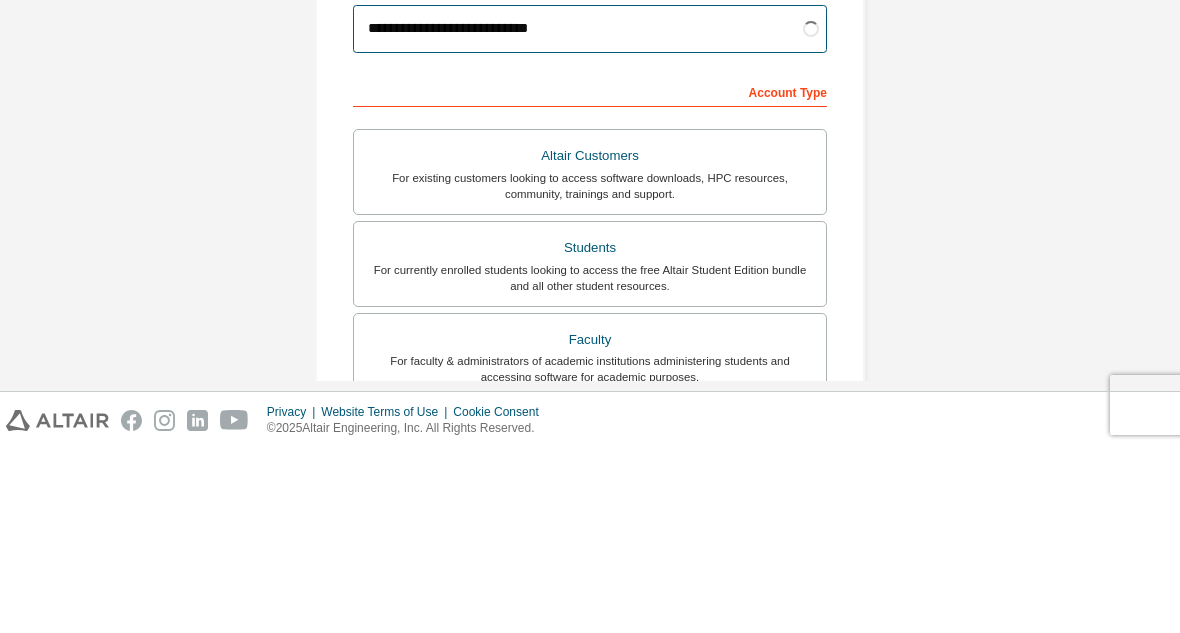 click on "**********" at bounding box center (590, 213) 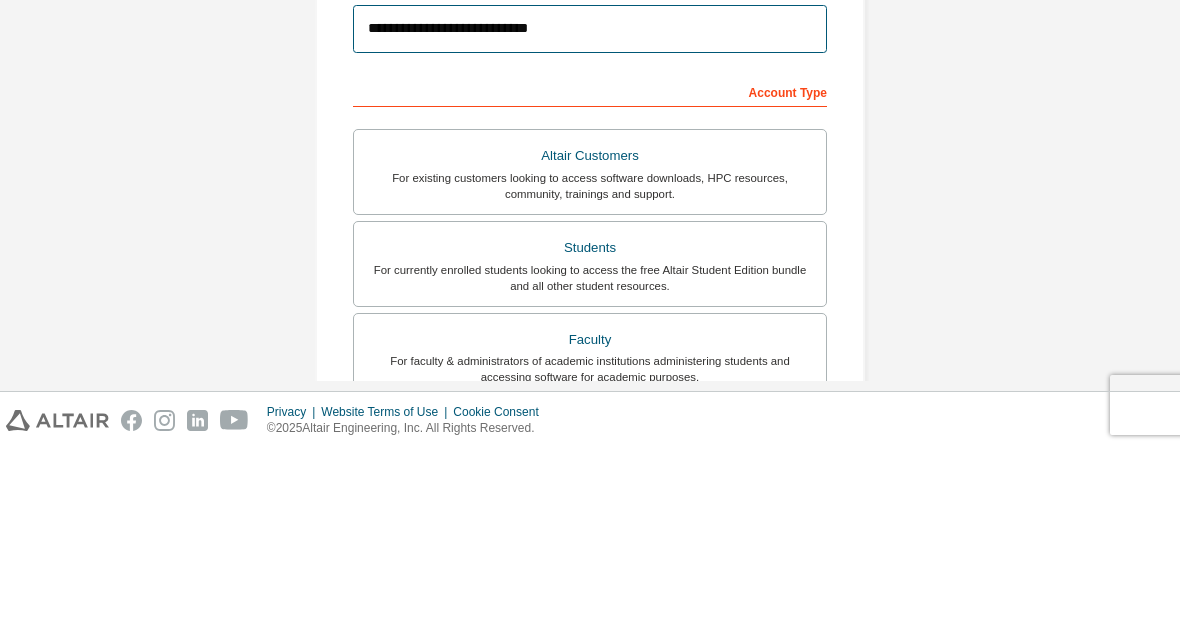 click on "**********" at bounding box center (590, 213) 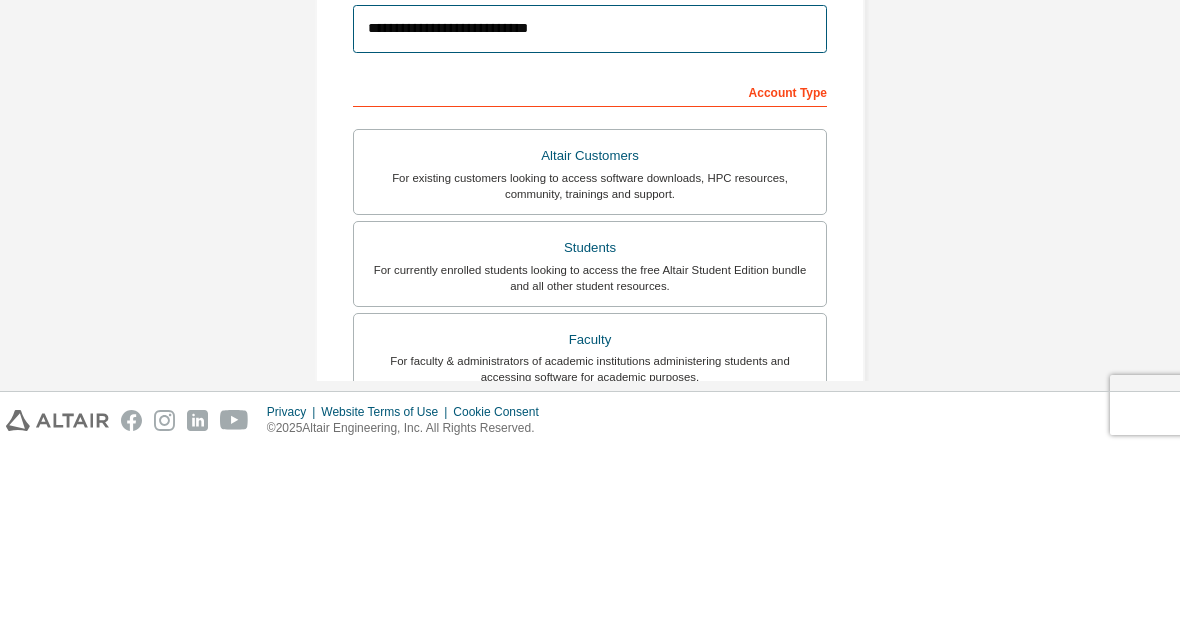 click on "**********" at bounding box center [590, 213] 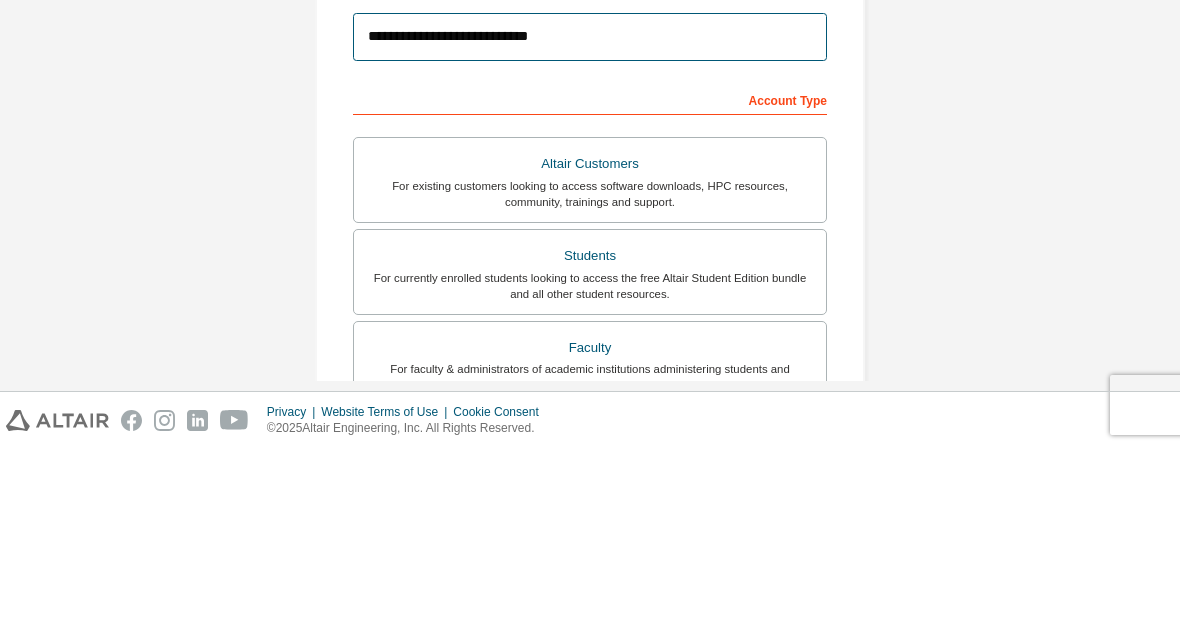 scroll, scrollTop: 94, scrollLeft: 0, axis: vertical 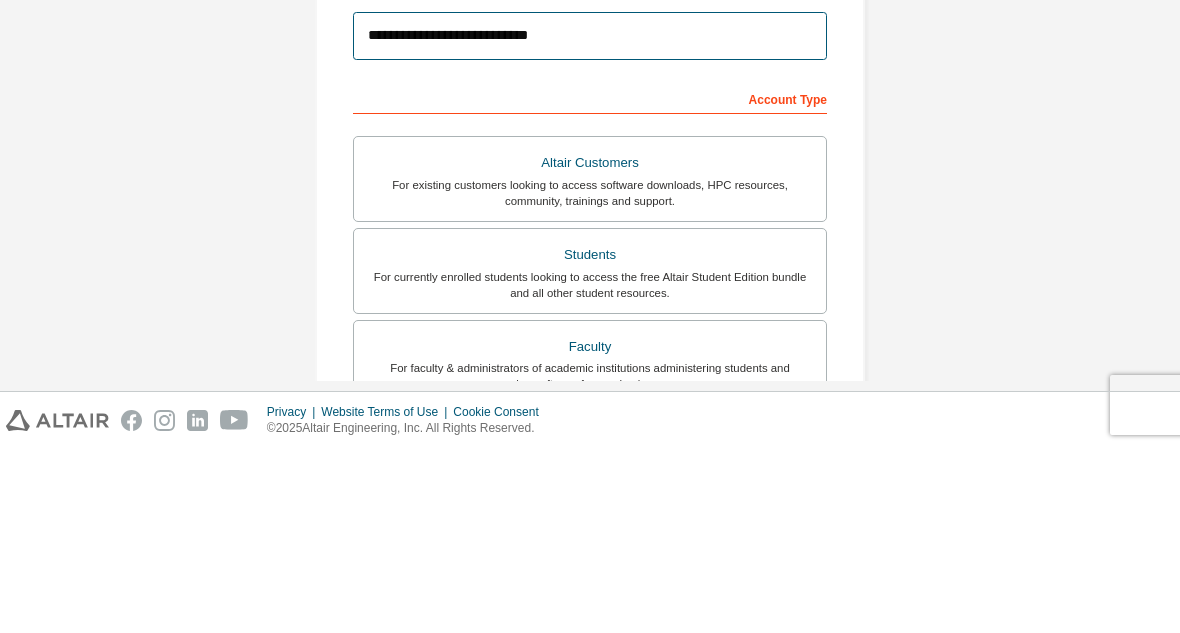 click on "**********" at bounding box center (590, 220) 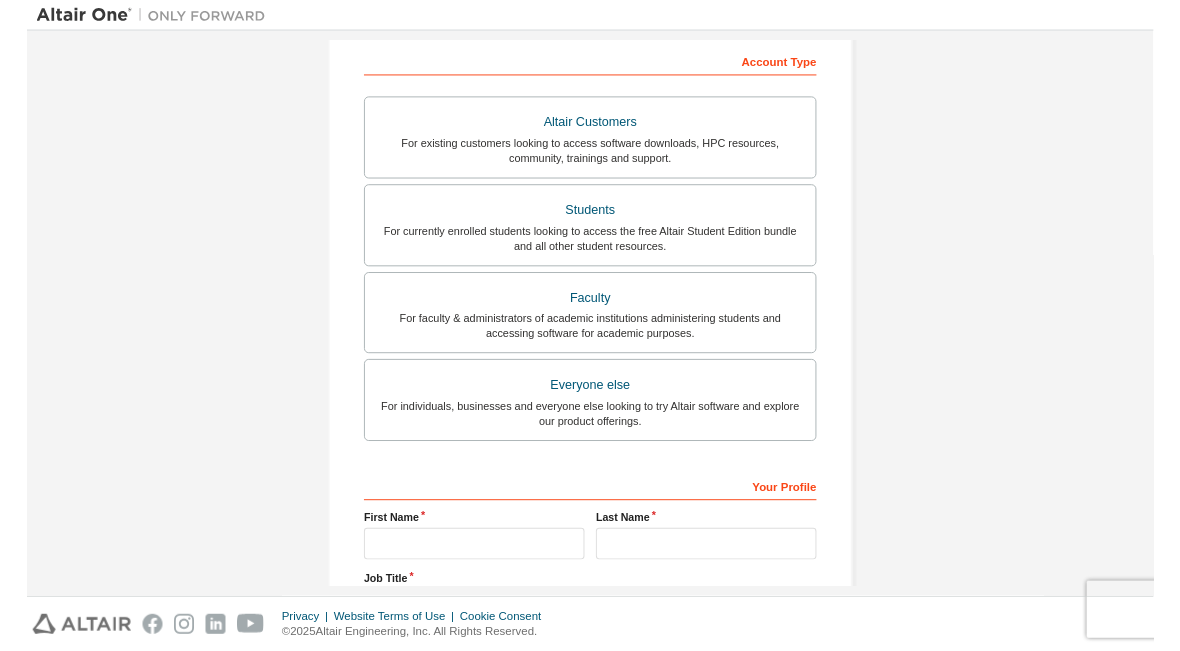 scroll, scrollTop: 355, scrollLeft: 0, axis: vertical 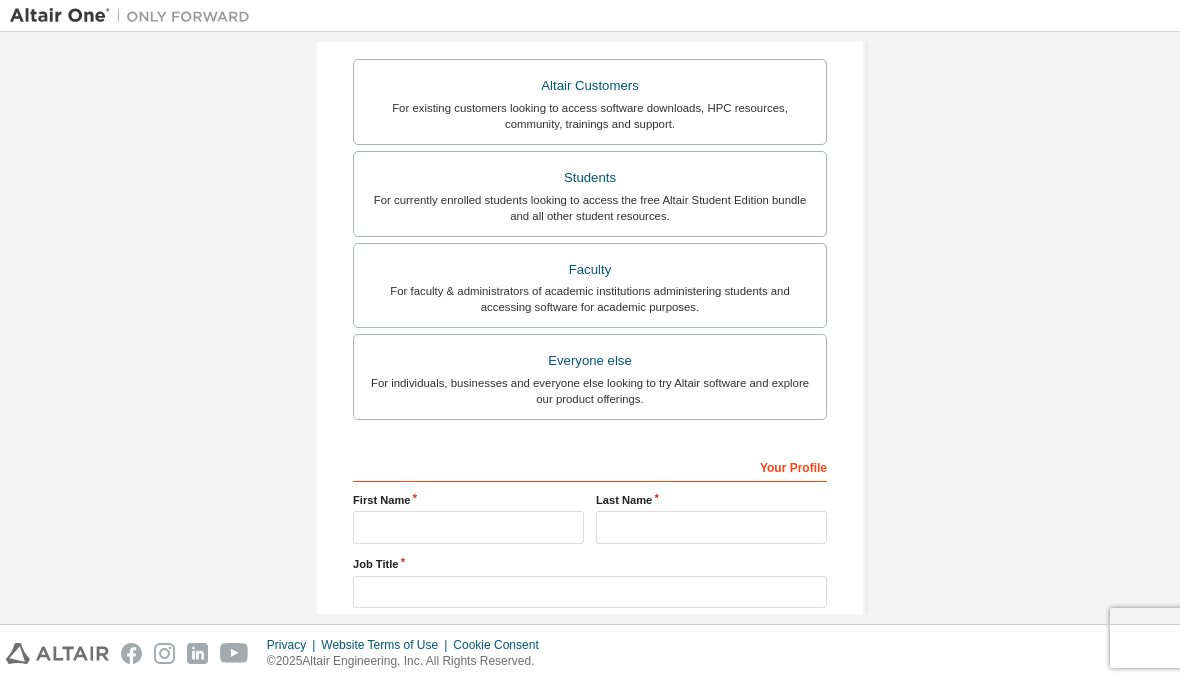 type on "**********" 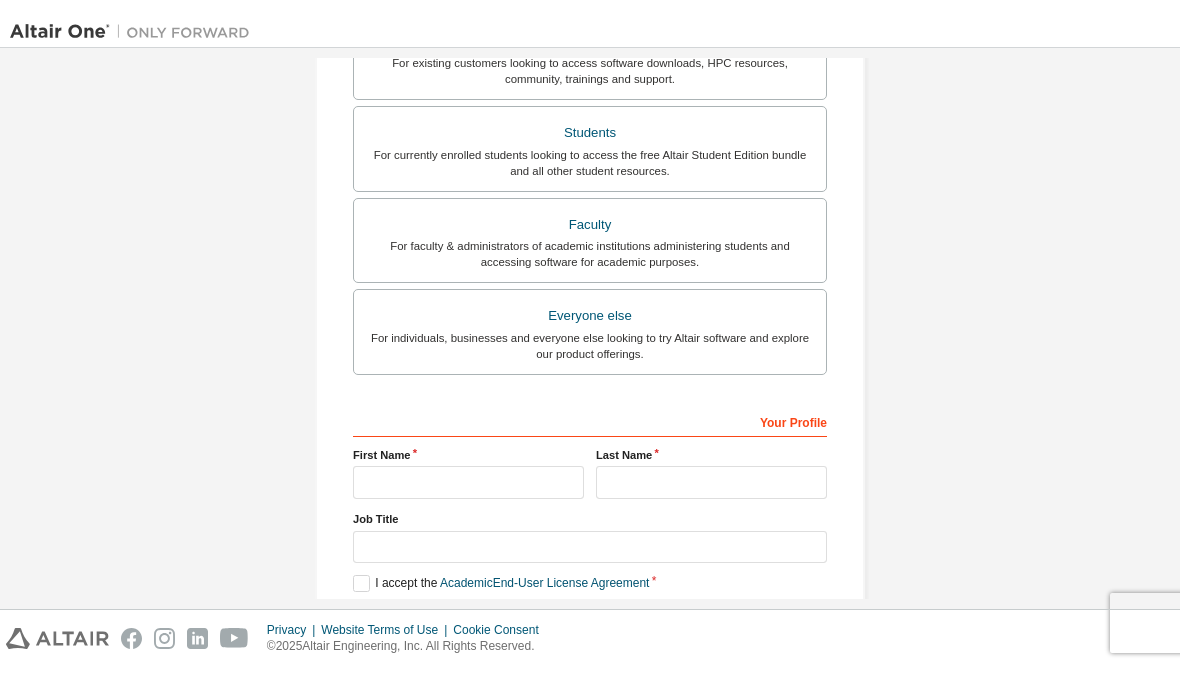 scroll, scrollTop: 418, scrollLeft: 0, axis: vertical 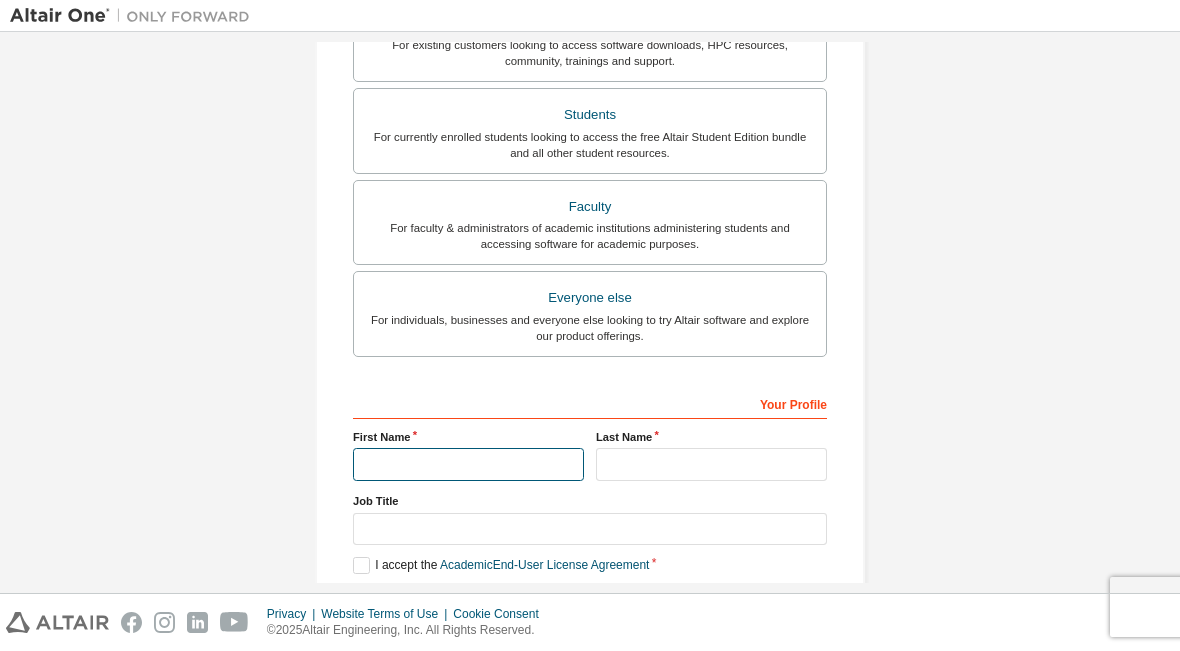 click at bounding box center (468, 464) 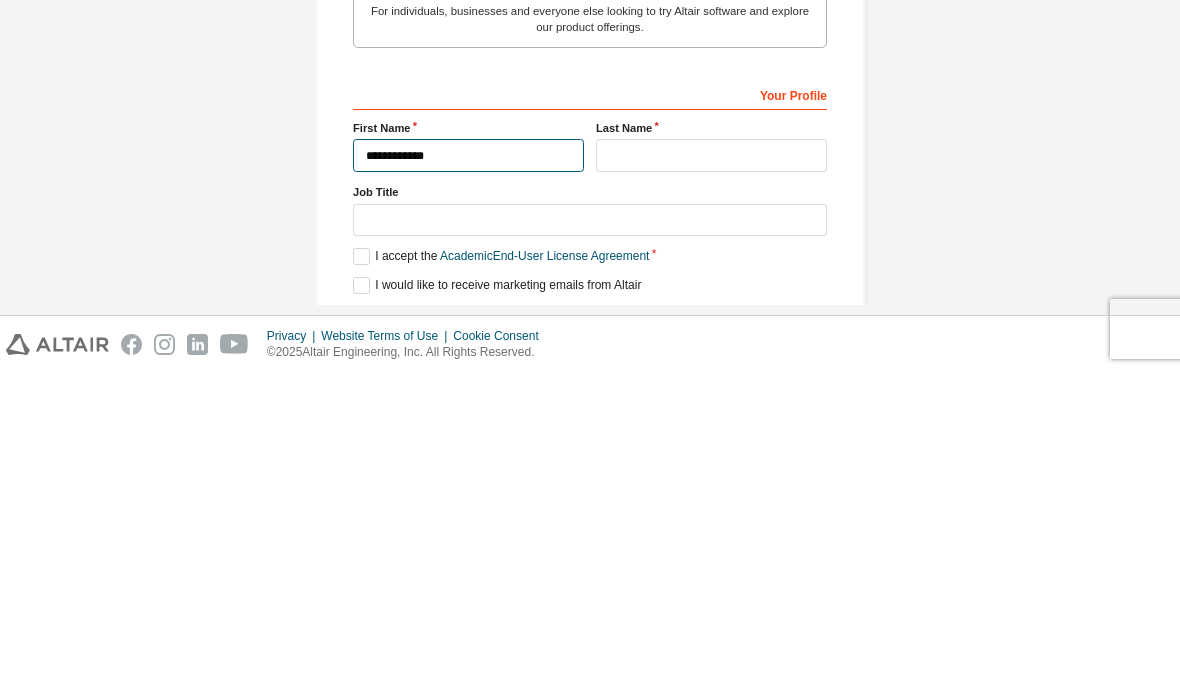 type on "**********" 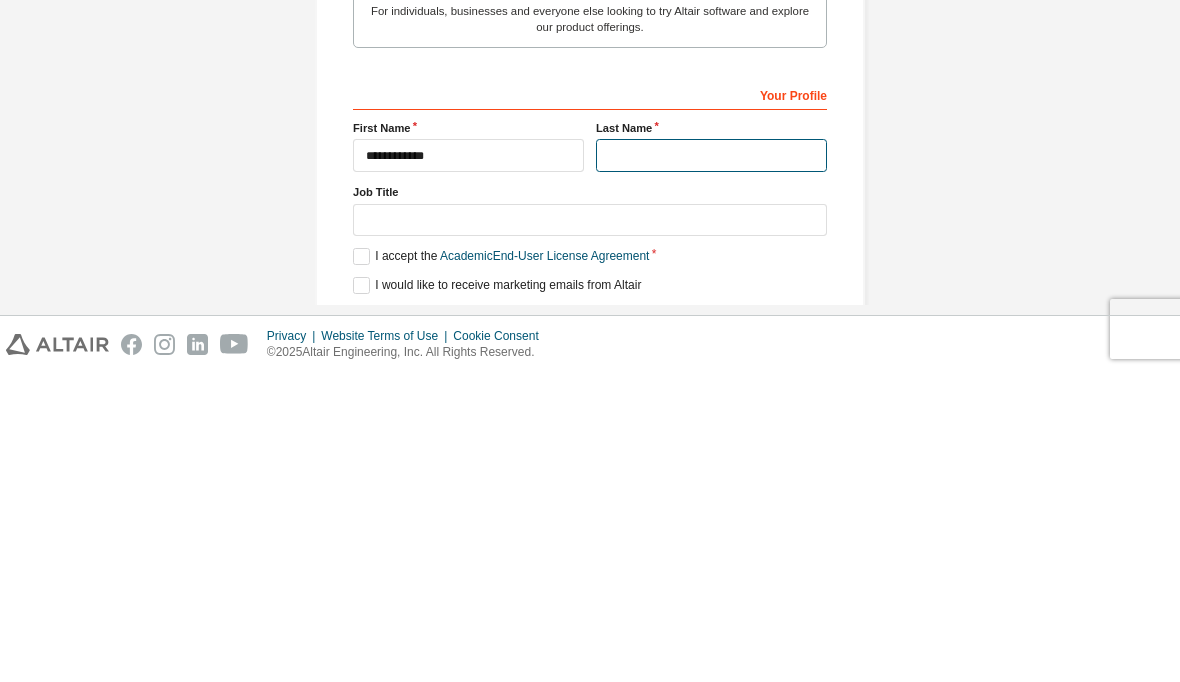 click at bounding box center (711, 464) 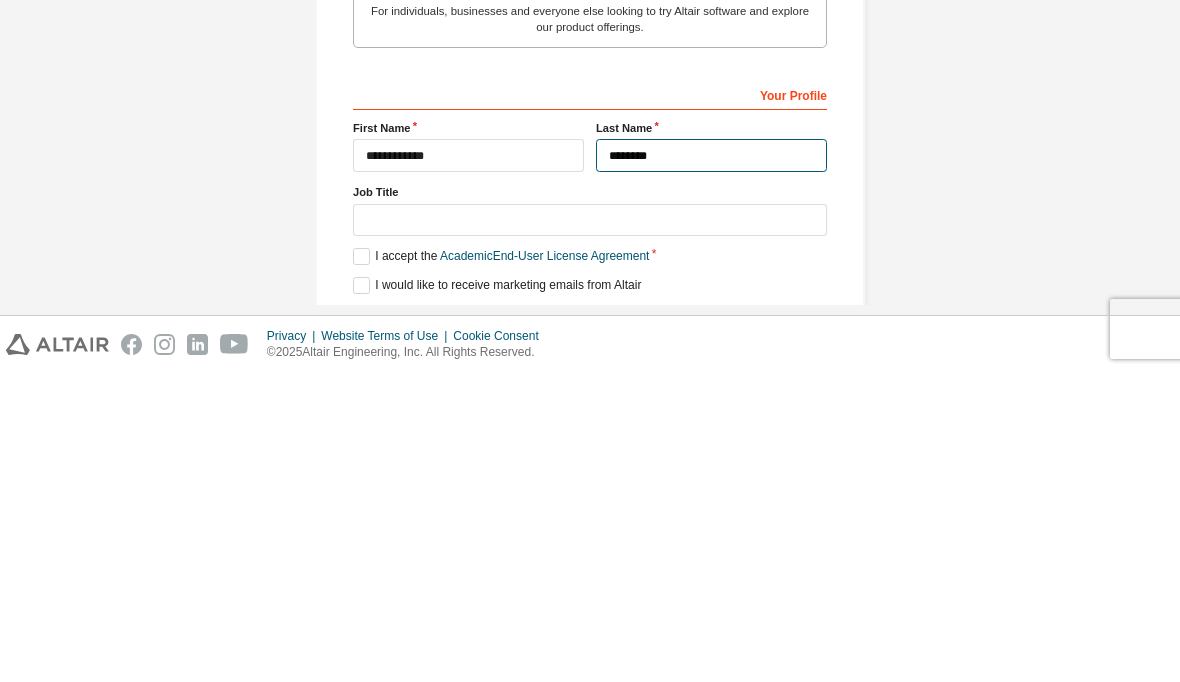 scroll, scrollTop: 488, scrollLeft: 0, axis: vertical 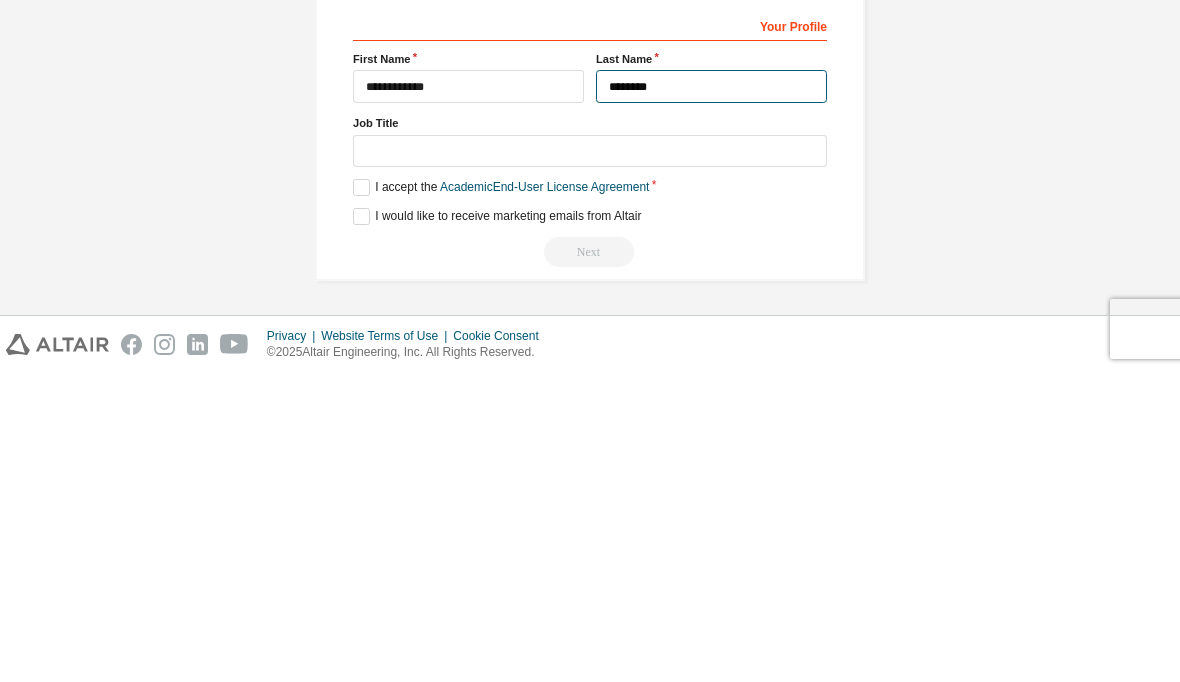 type on "********" 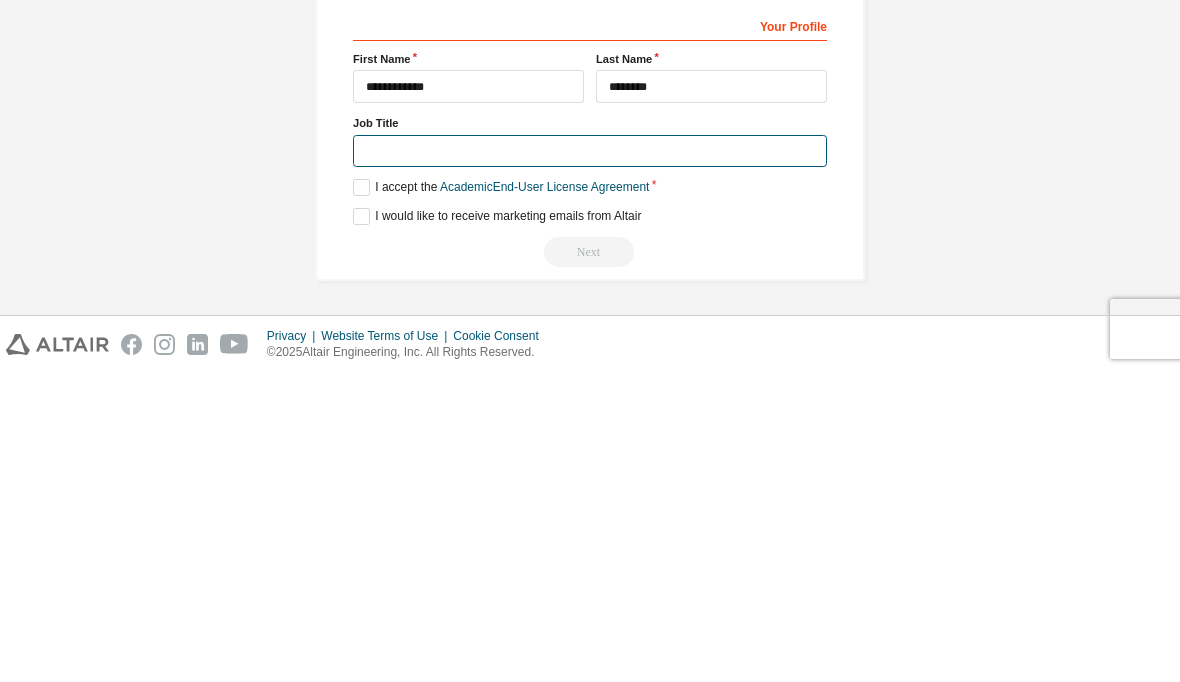 click at bounding box center [590, 460] 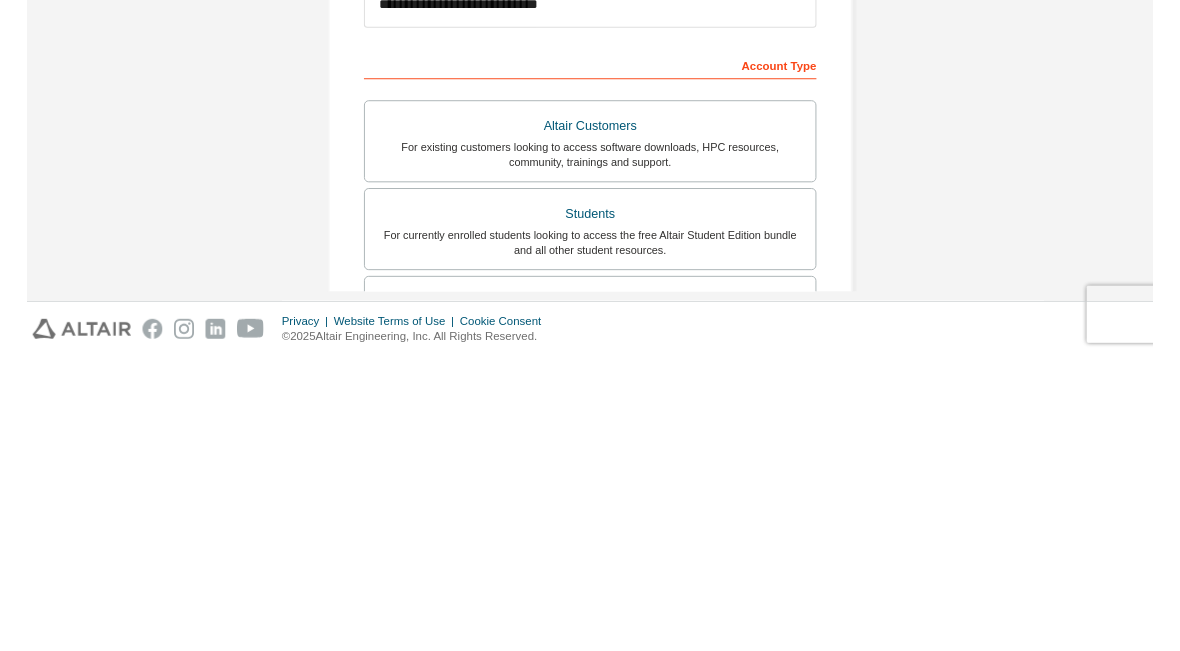 scroll, scrollTop: 0, scrollLeft: 0, axis: both 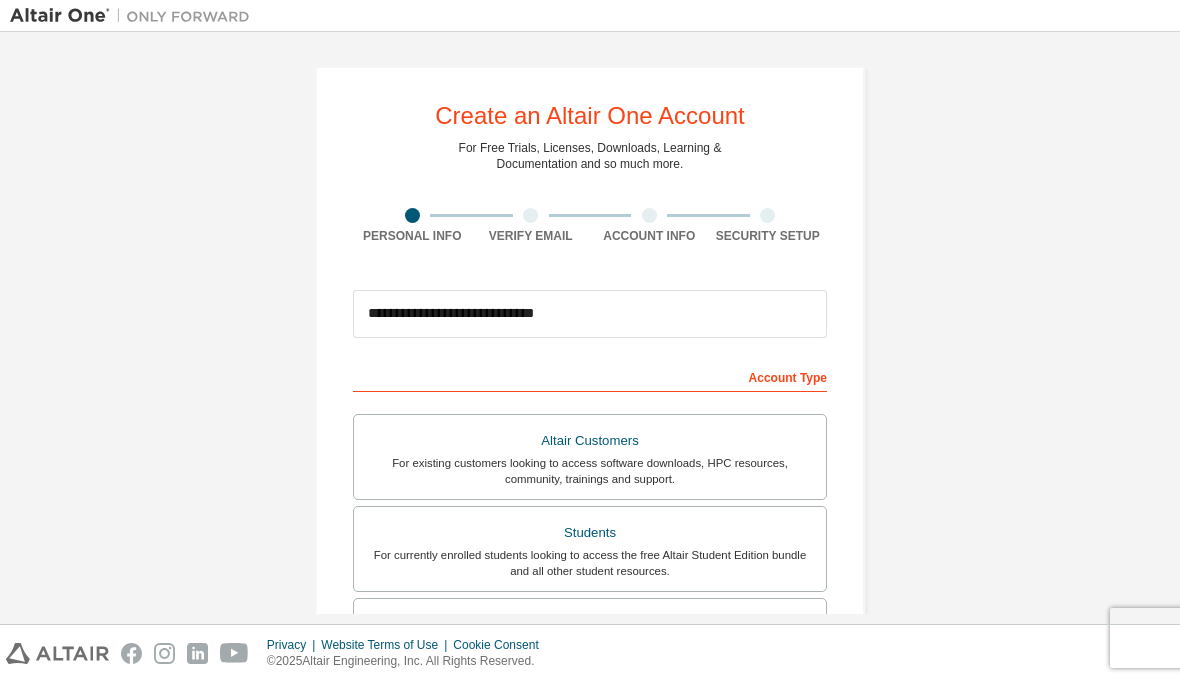 click on "**********" at bounding box center (590, 571) 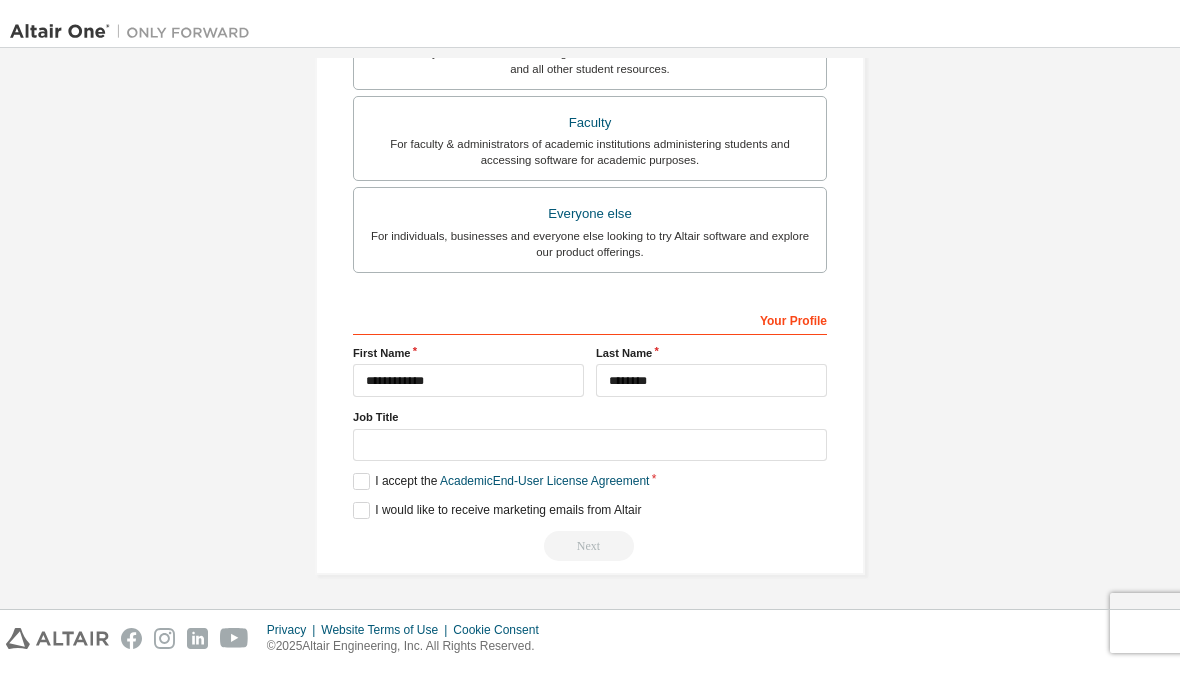 scroll, scrollTop: 522, scrollLeft: 0, axis: vertical 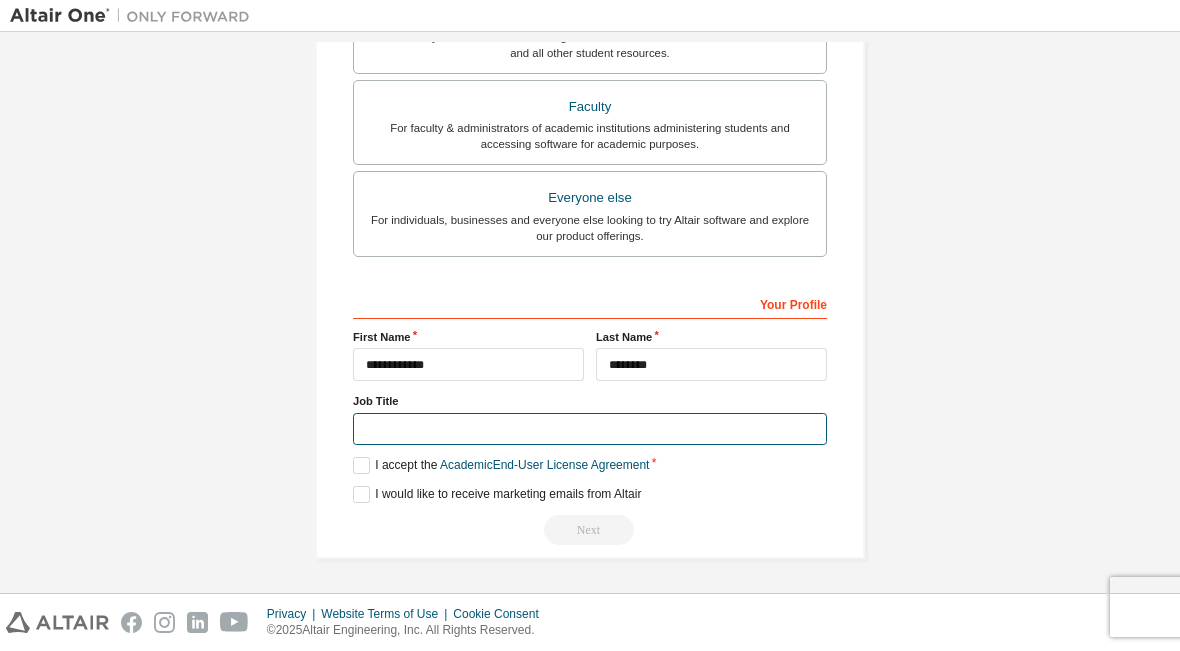 click at bounding box center [590, 429] 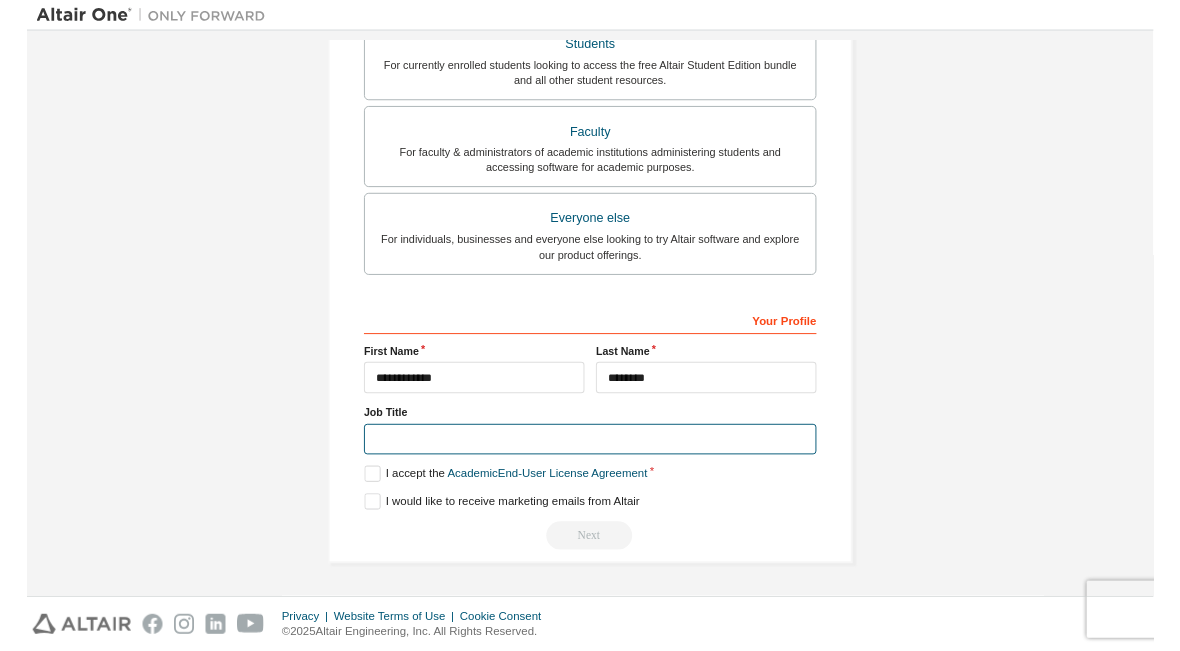 scroll, scrollTop: 491, scrollLeft: 0, axis: vertical 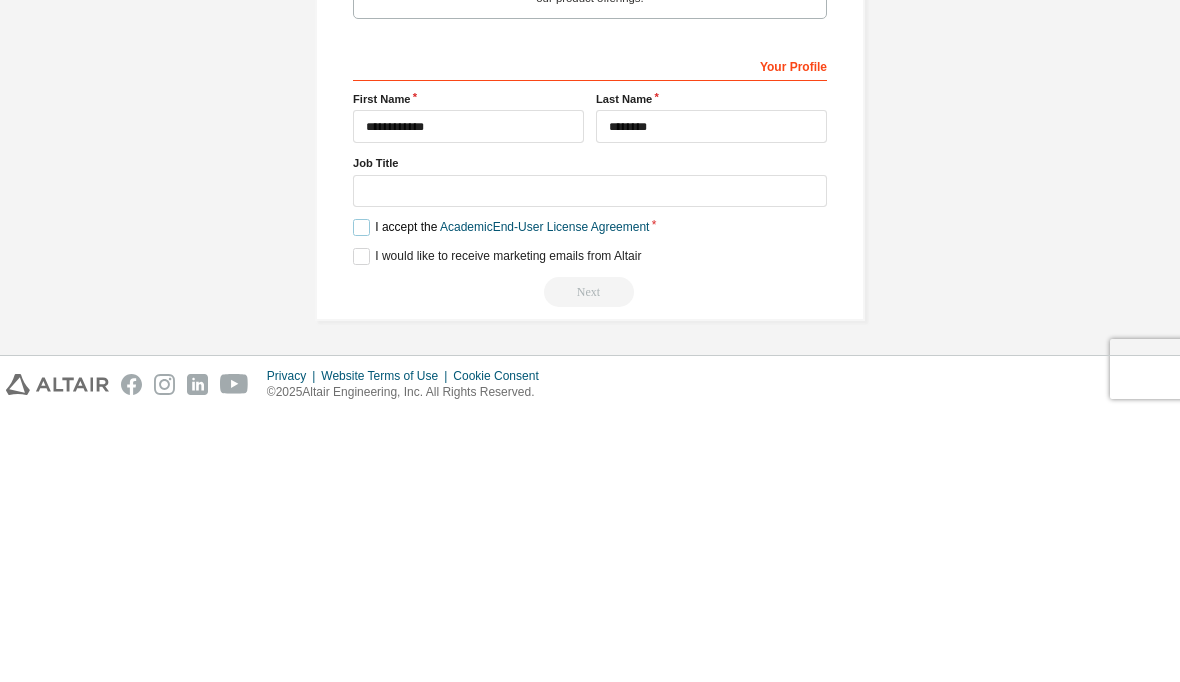 click on "I accept the   Academic   End-User License Agreement" at bounding box center [501, 496] 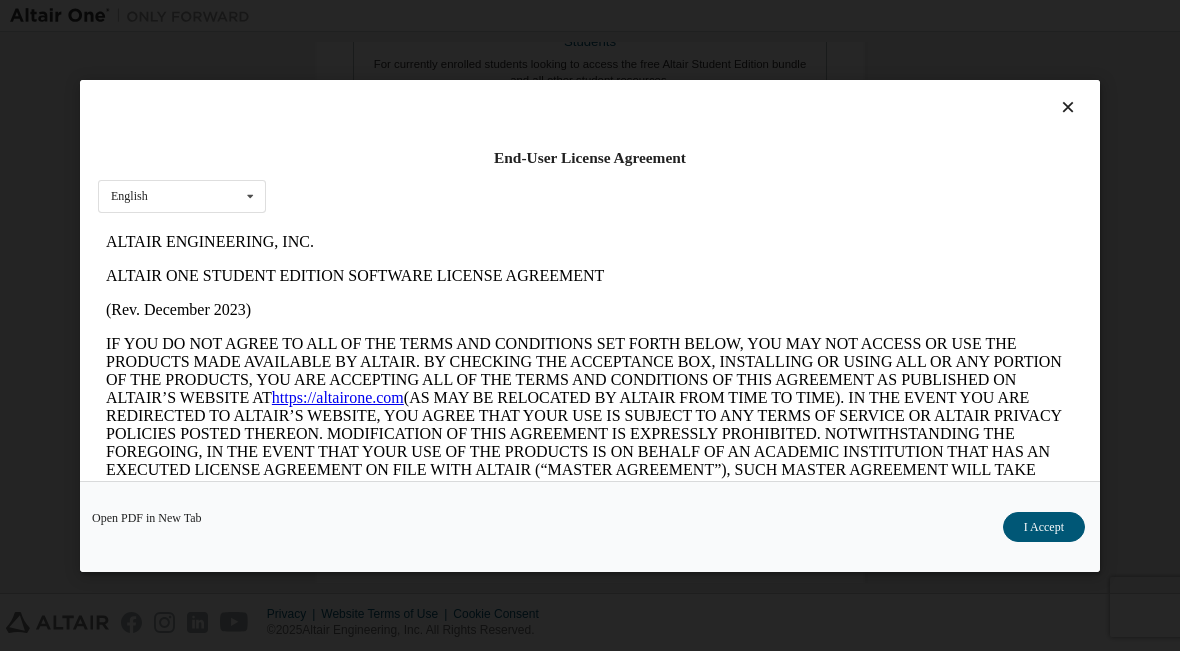 scroll, scrollTop: 0, scrollLeft: 0, axis: both 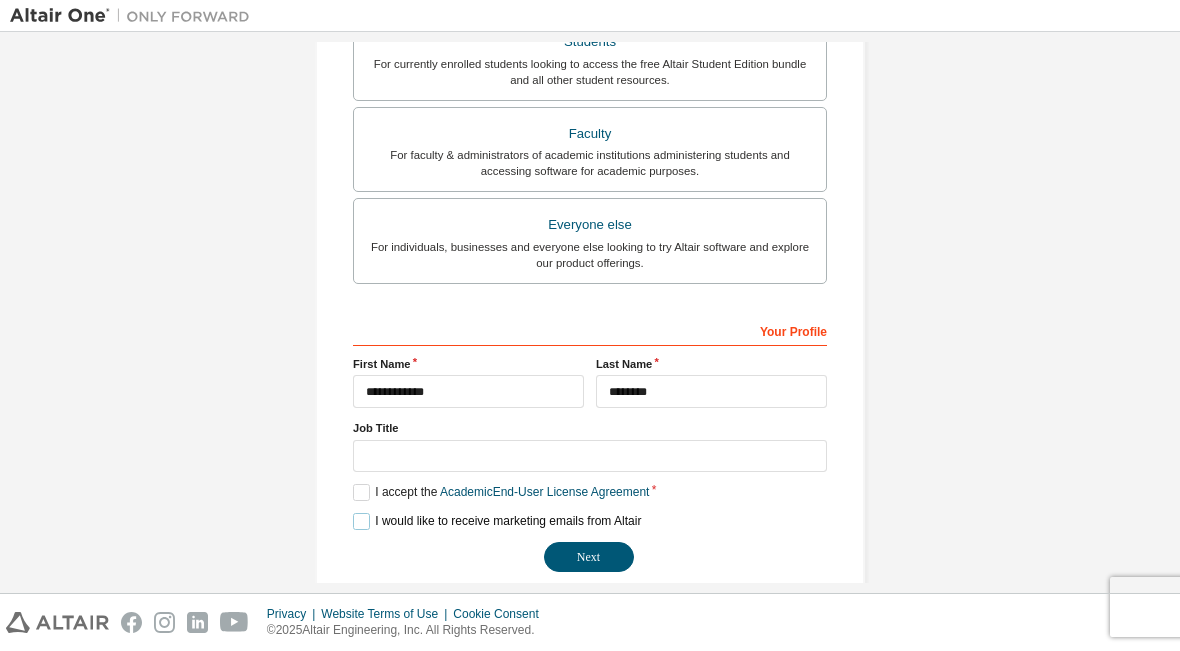 click on "I would like to receive marketing emails from Altair" at bounding box center [497, 521] 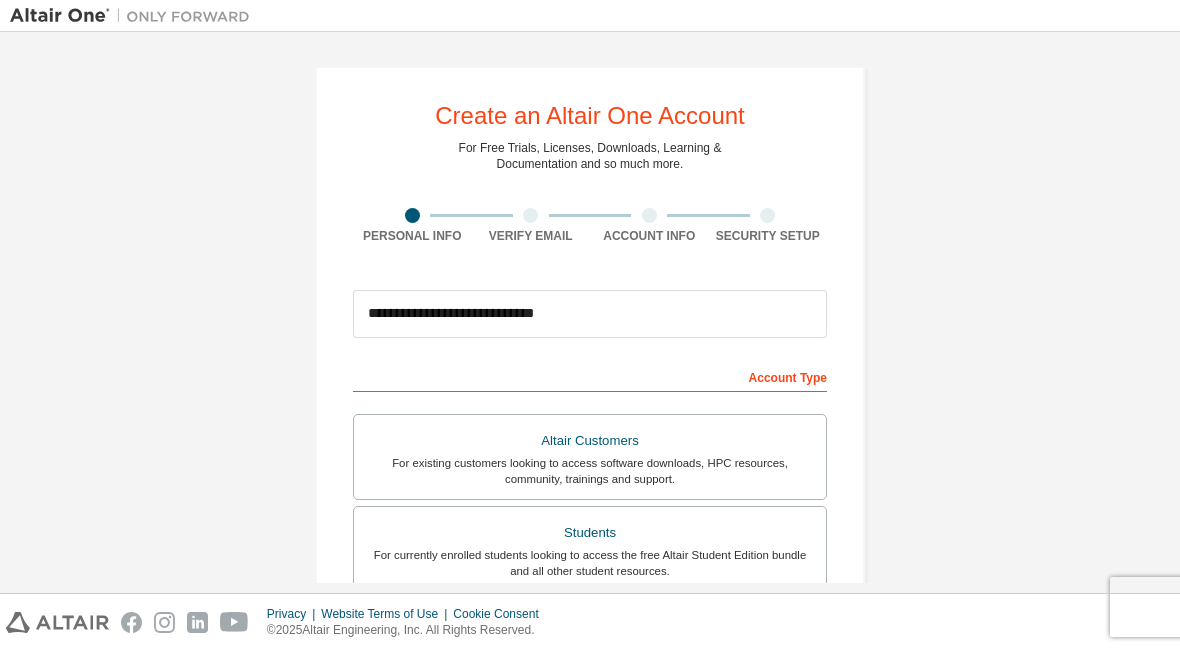 scroll, scrollTop: 0, scrollLeft: 0, axis: both 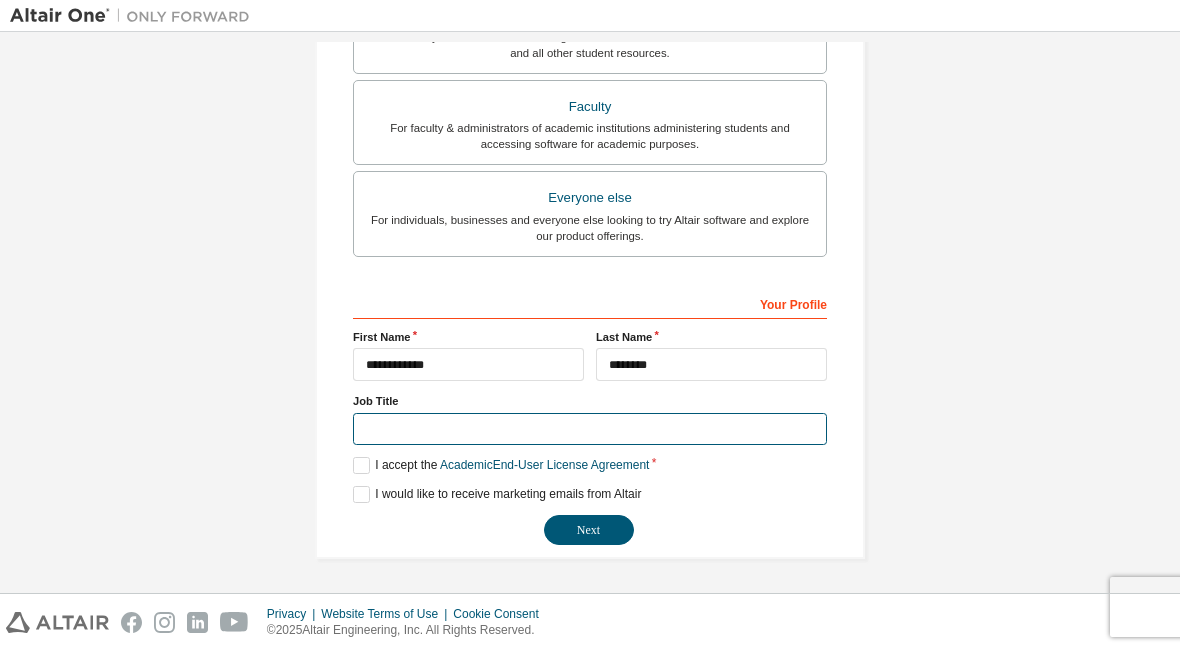 click at bounding box center [590, 429] 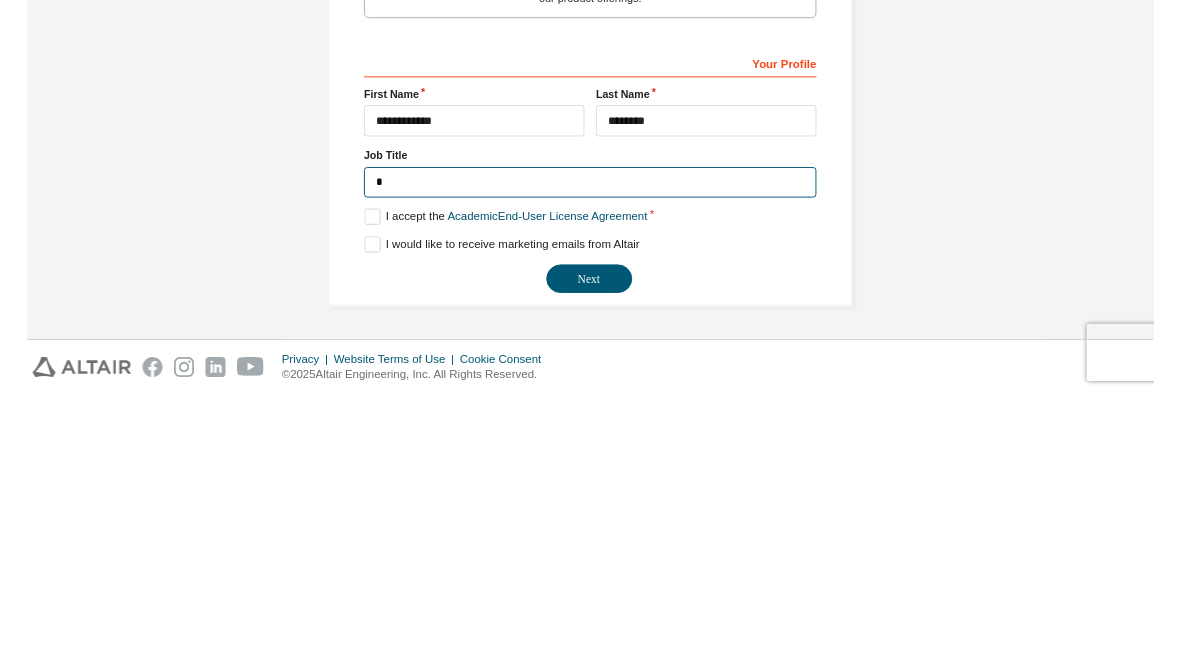 scroll, scrollTop: 487, scrollLeft: 0, axis: vertical 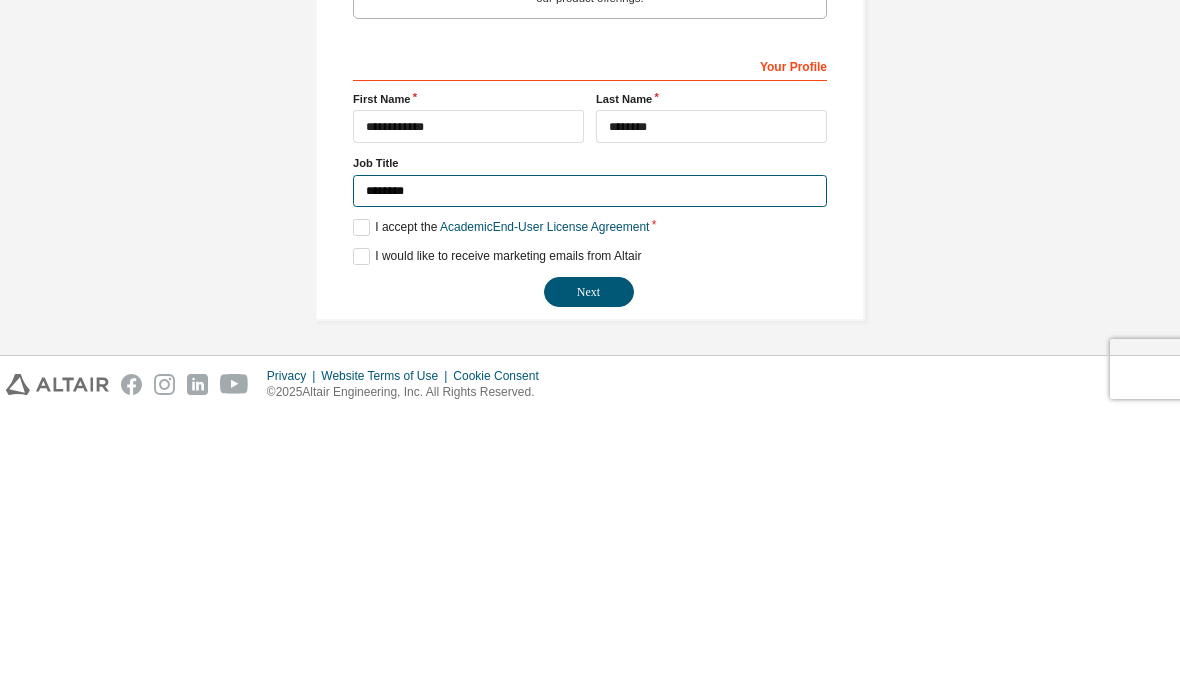 type on "********" 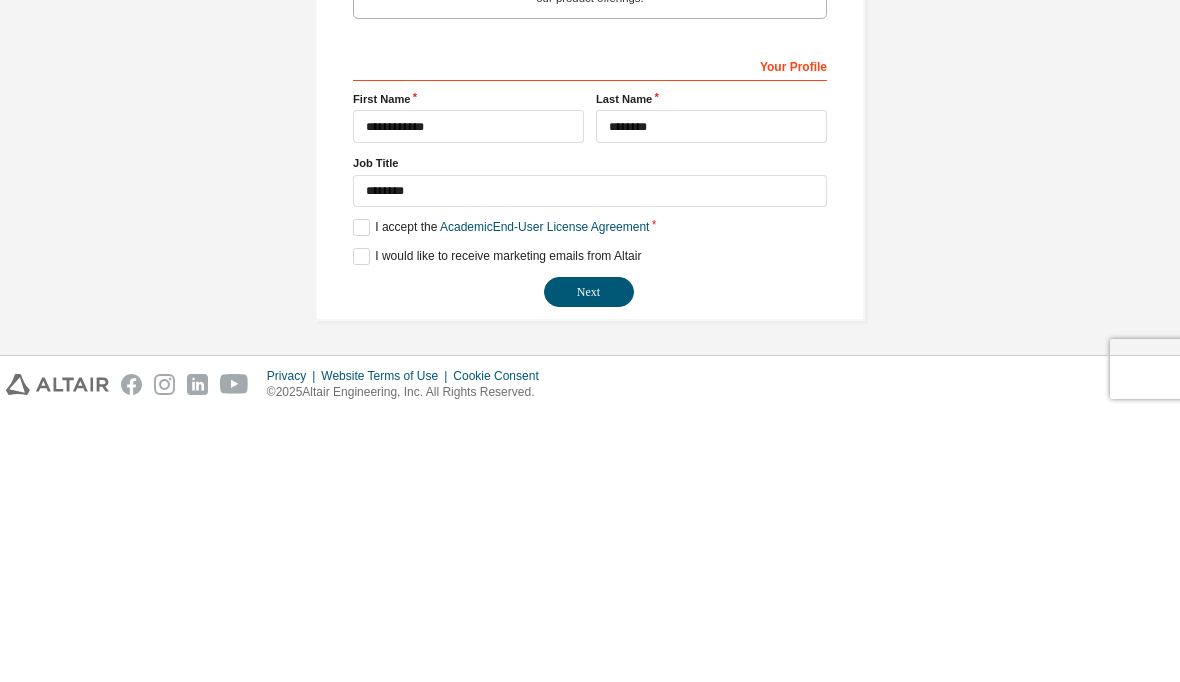 click on "**********" at bounding box center (590, 84) 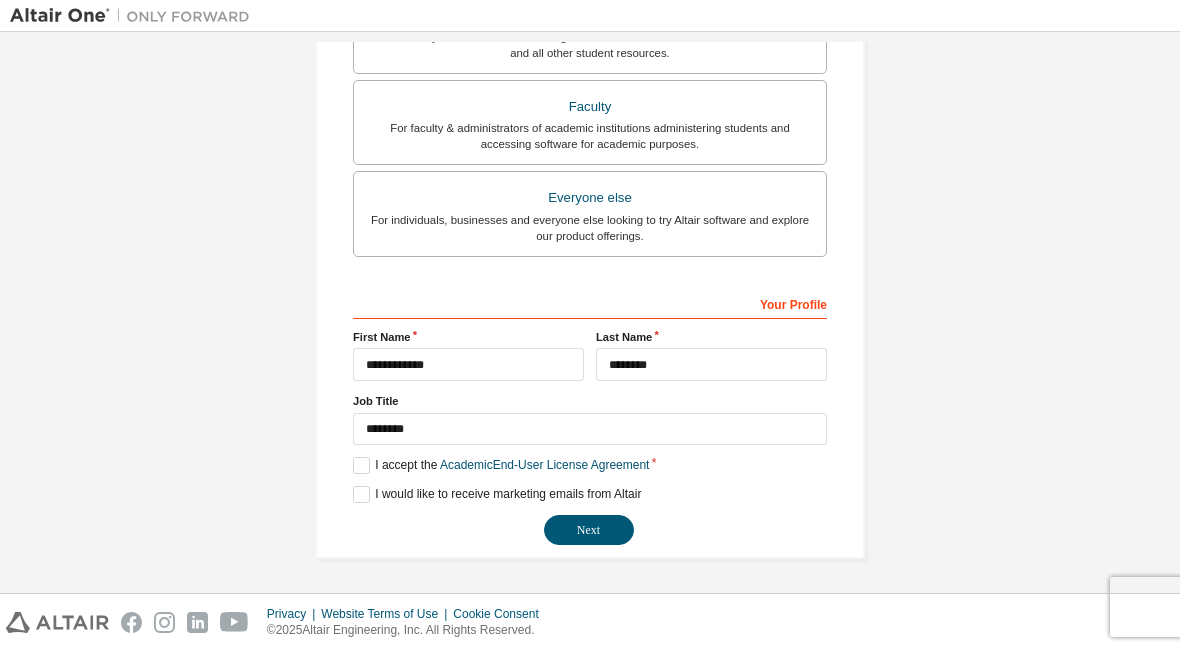 scroll, scrollTop: 518, scrollLeft: 0, axis: vertical 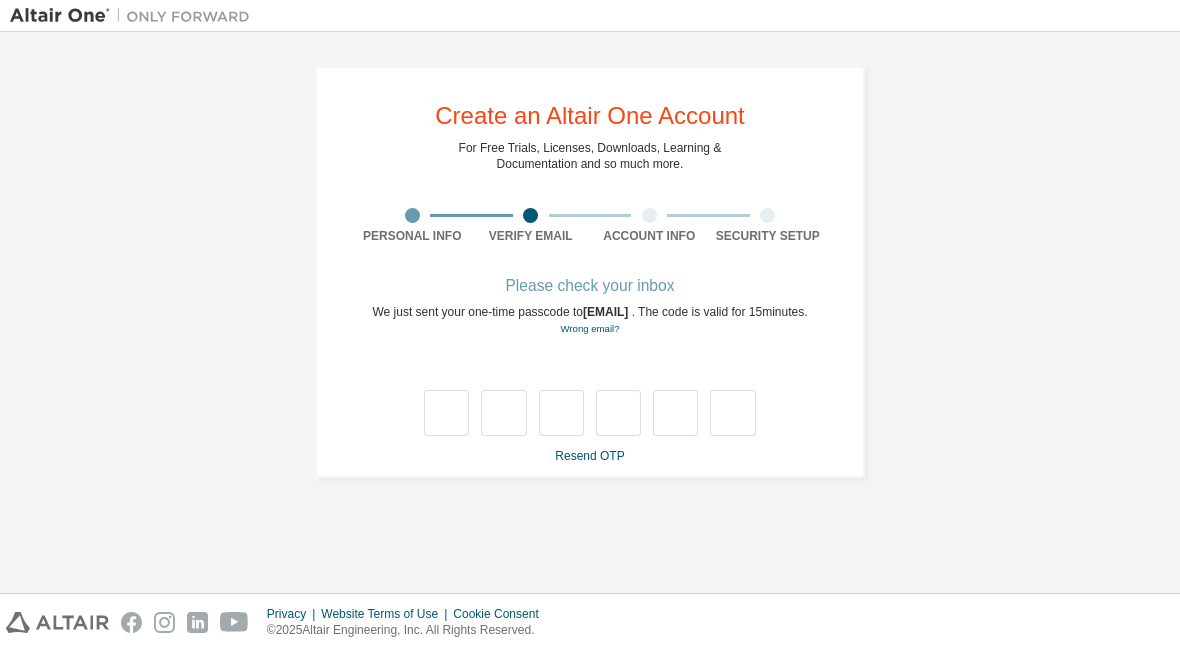 click at bounding box center (446, 413) 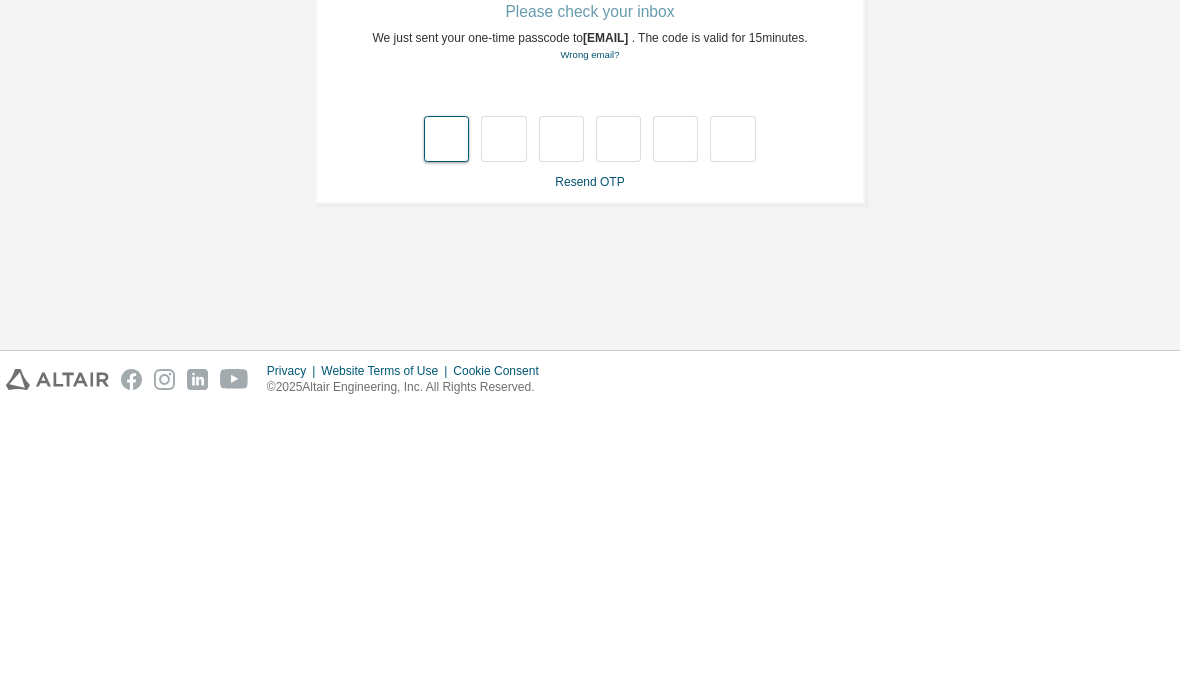 type on "*" 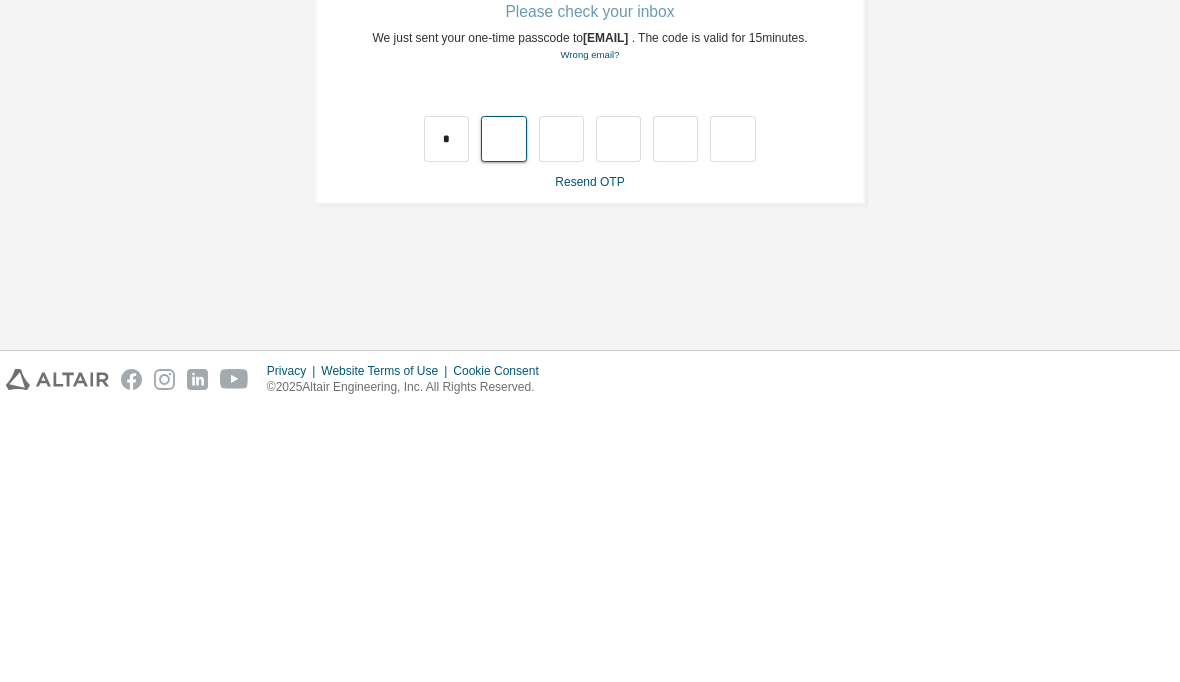 type on "*" 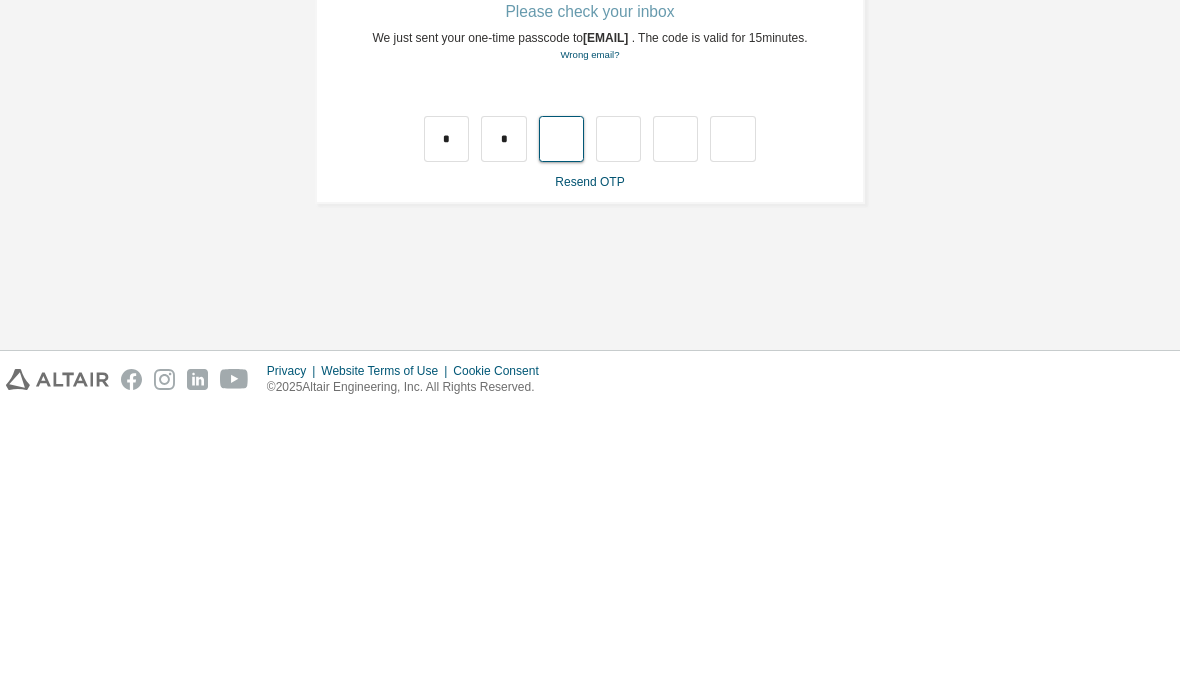 type on "*" 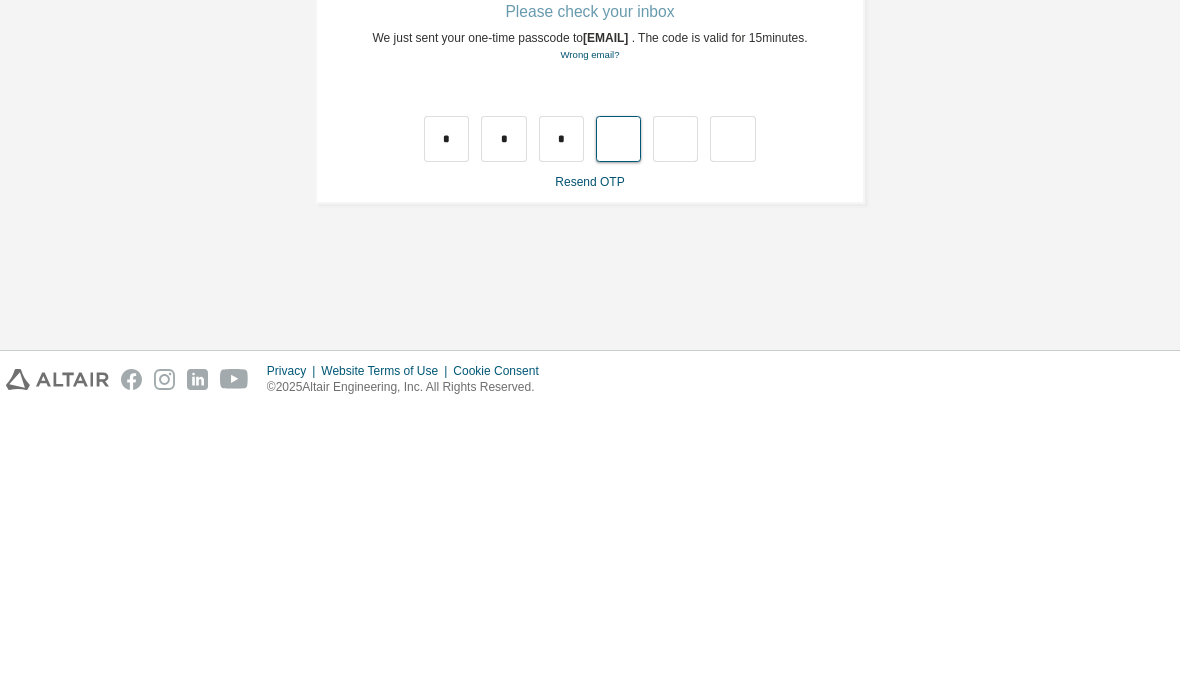 type on "*" 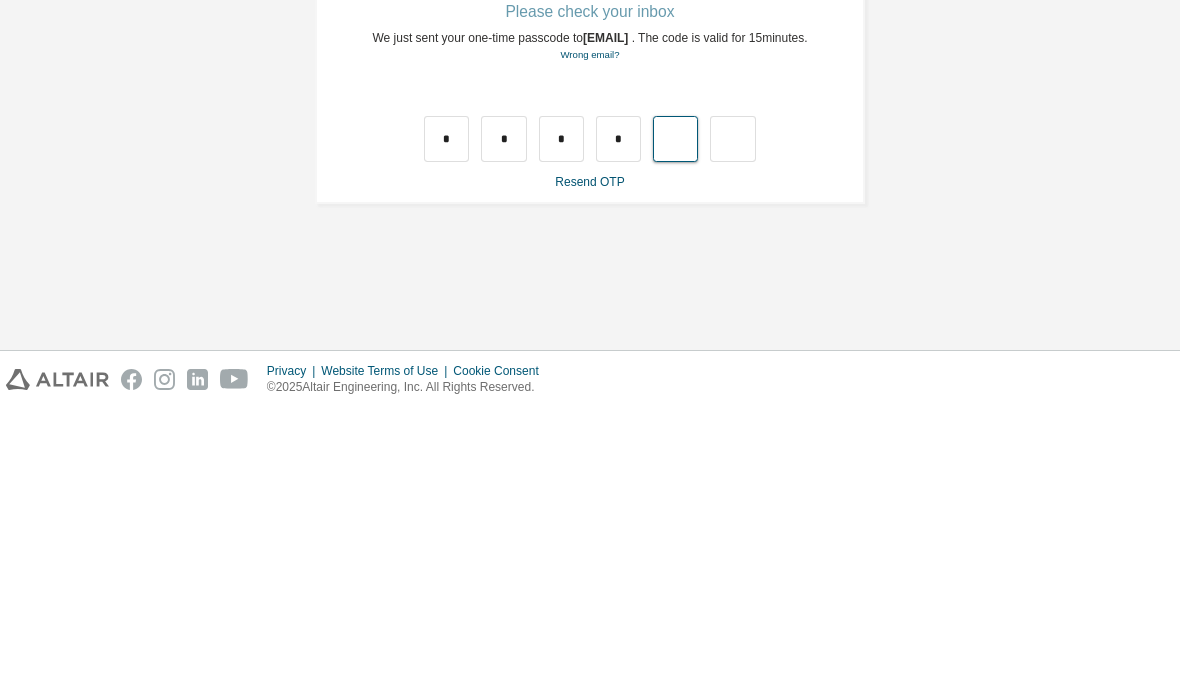 type on "*" 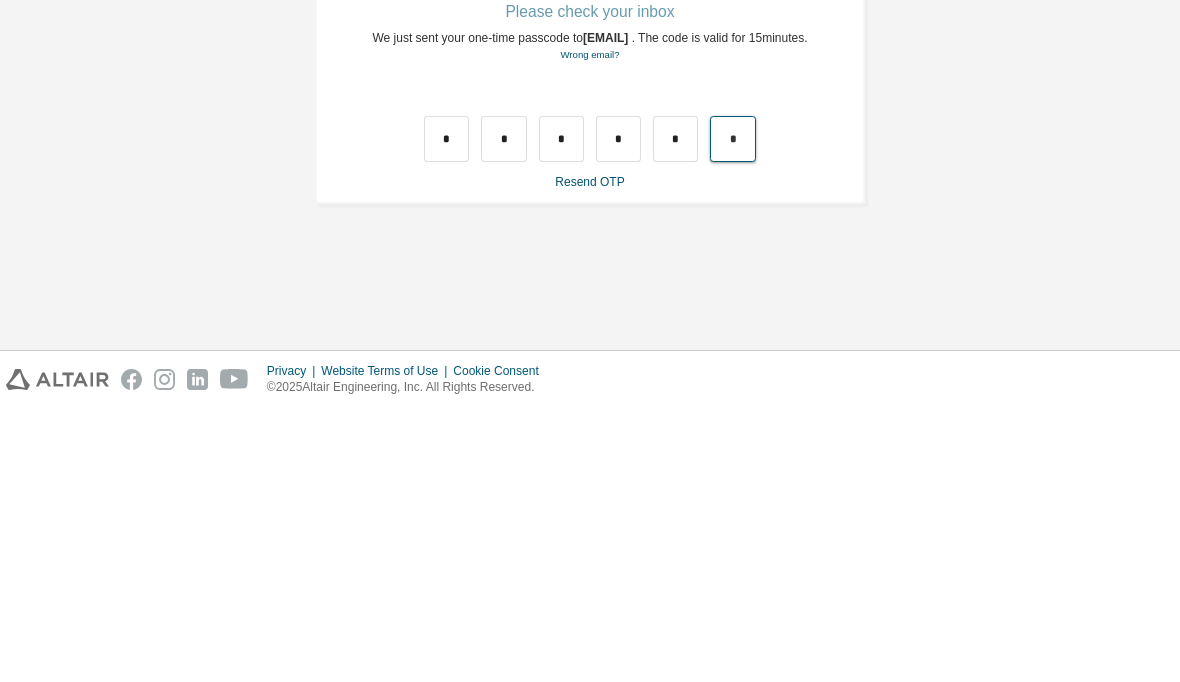 type on "*" 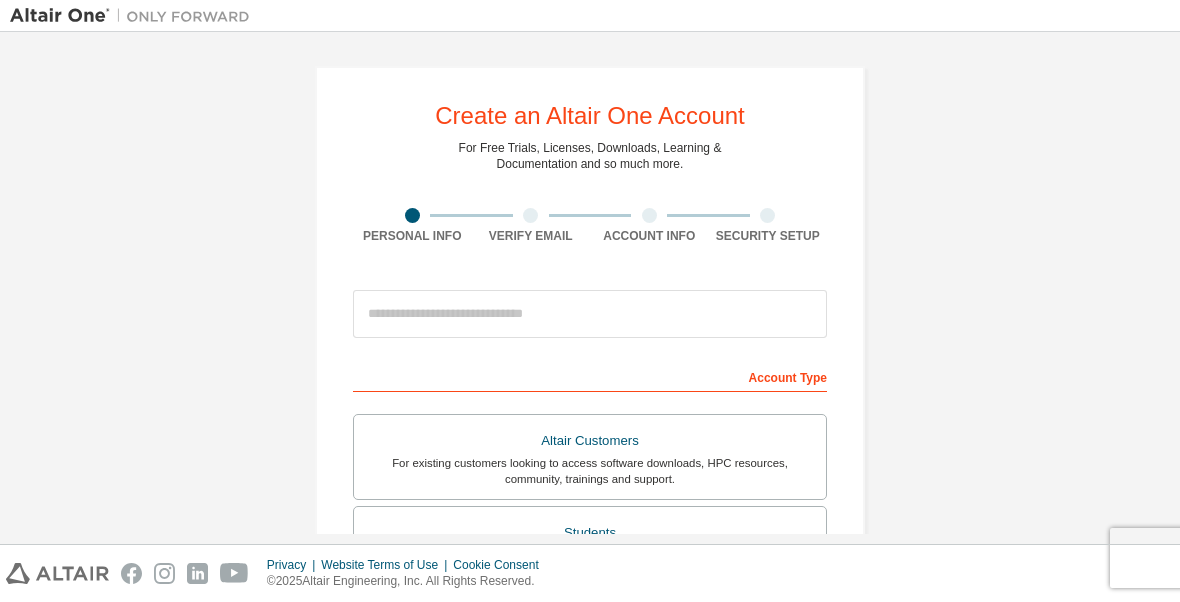 scroll, scrollTop: 0, scrollLeft: 0, axis: both 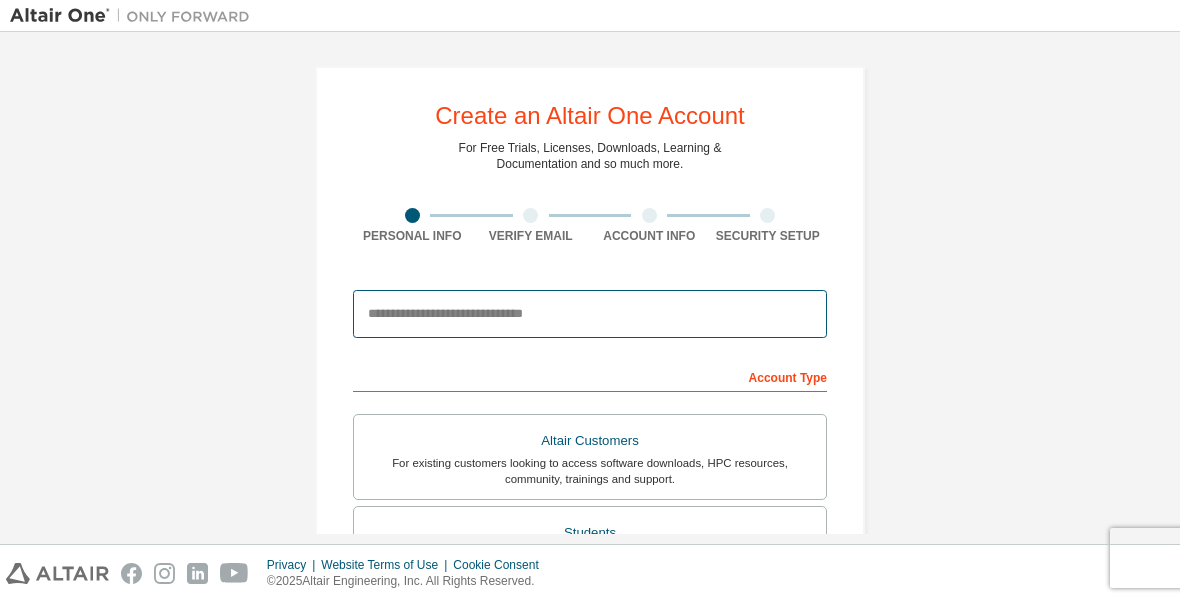 click at bounding box center (590, 314) 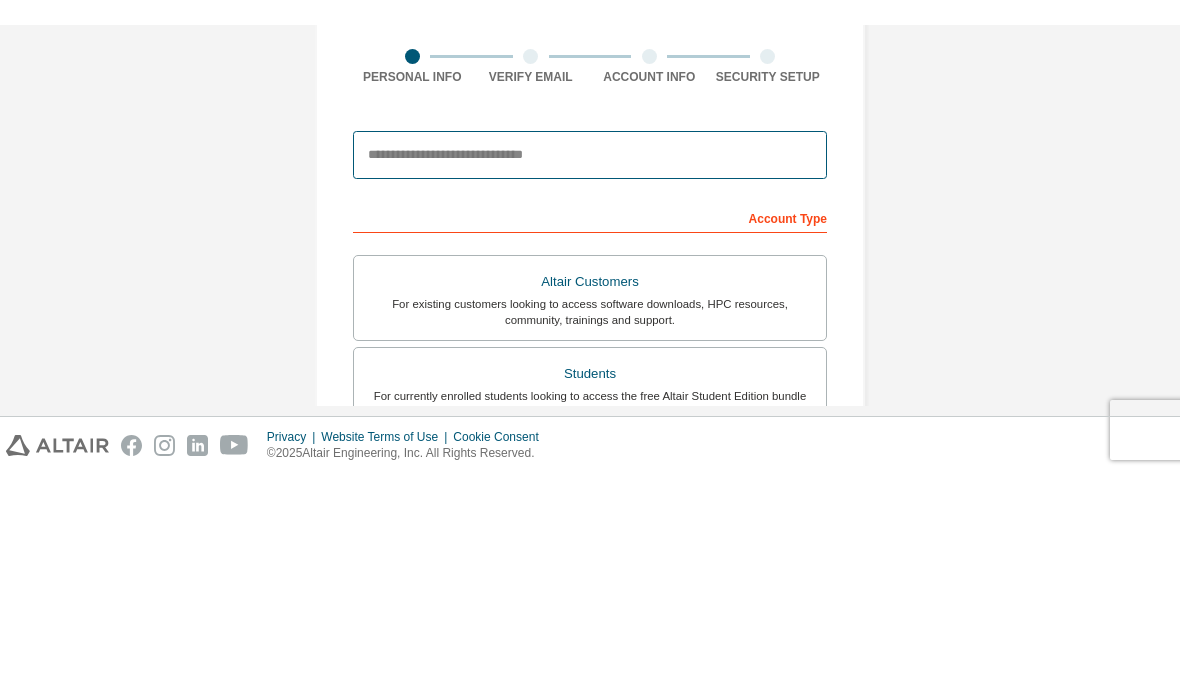 scroll, scrollTop: 0, scrollLeft: 0, axis: both 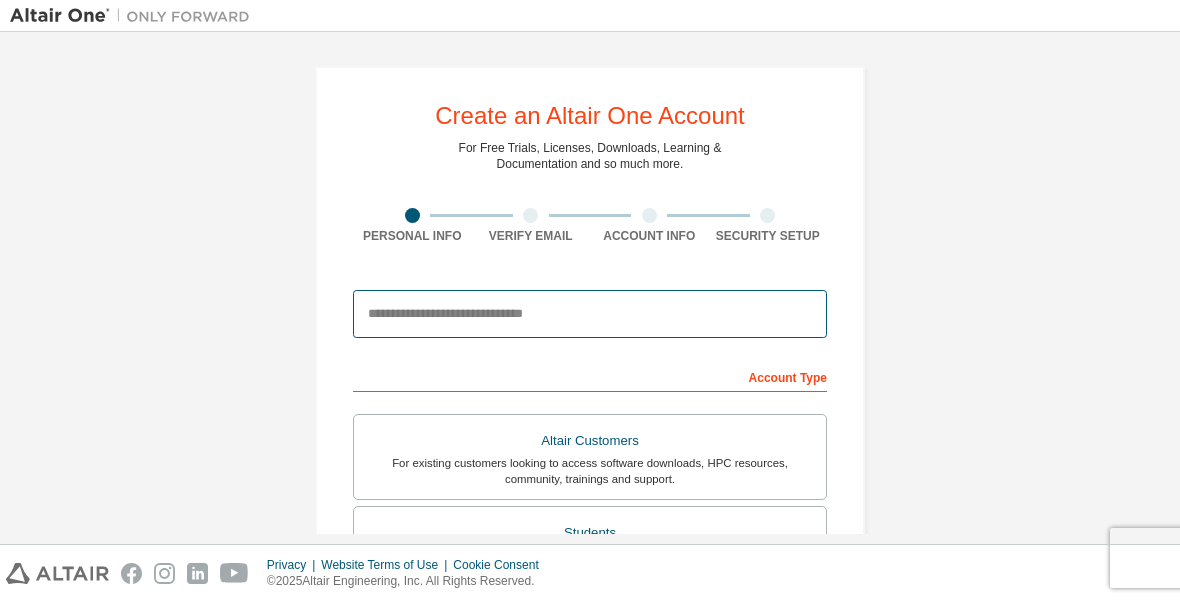 click at bounding box center [590, 314] 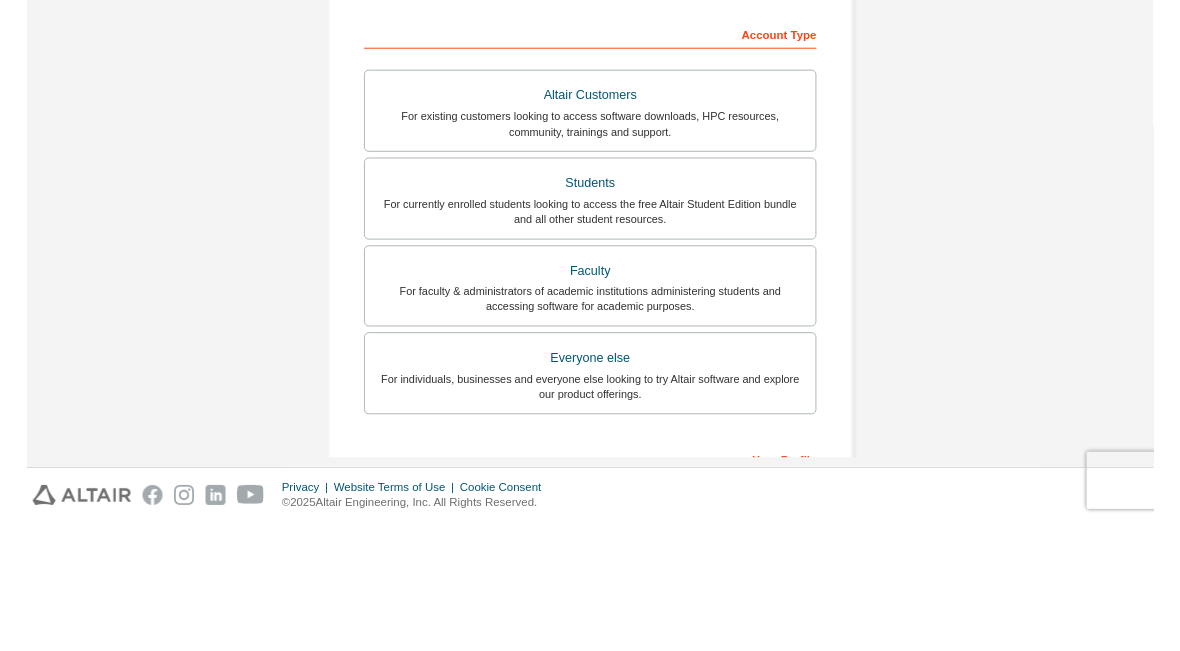 scroll, scrollTop: 238, scrollLeft: 0, axis: vertical 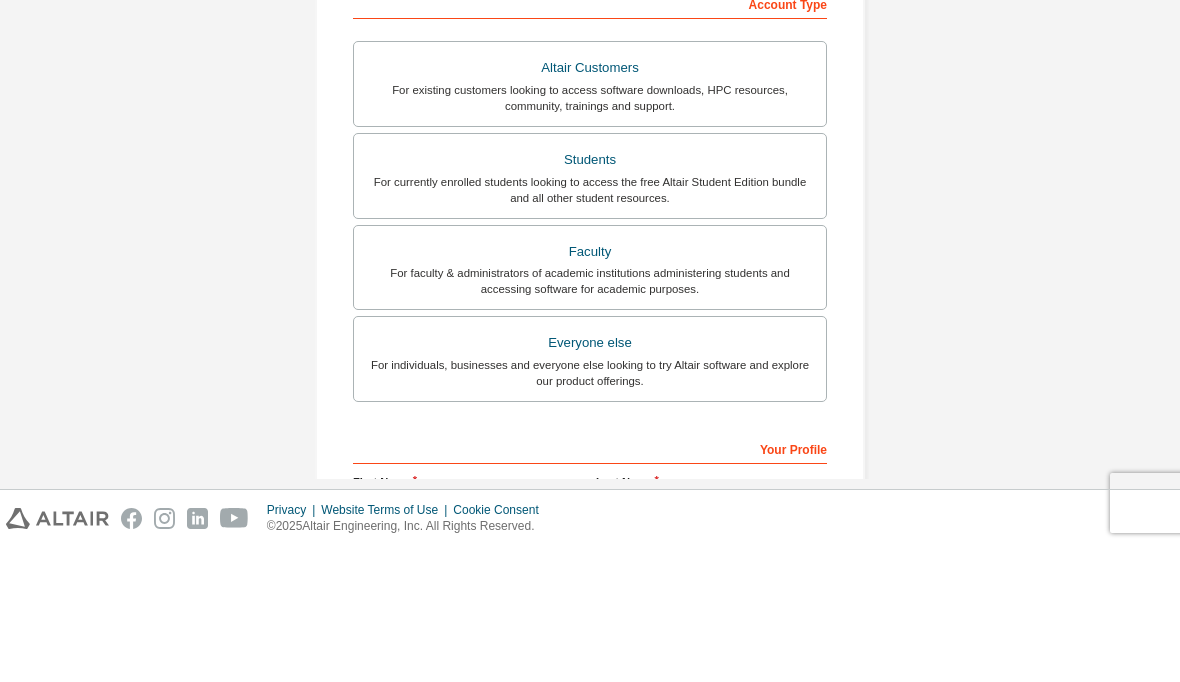 click on "Students" at bounding box center (590, 295) 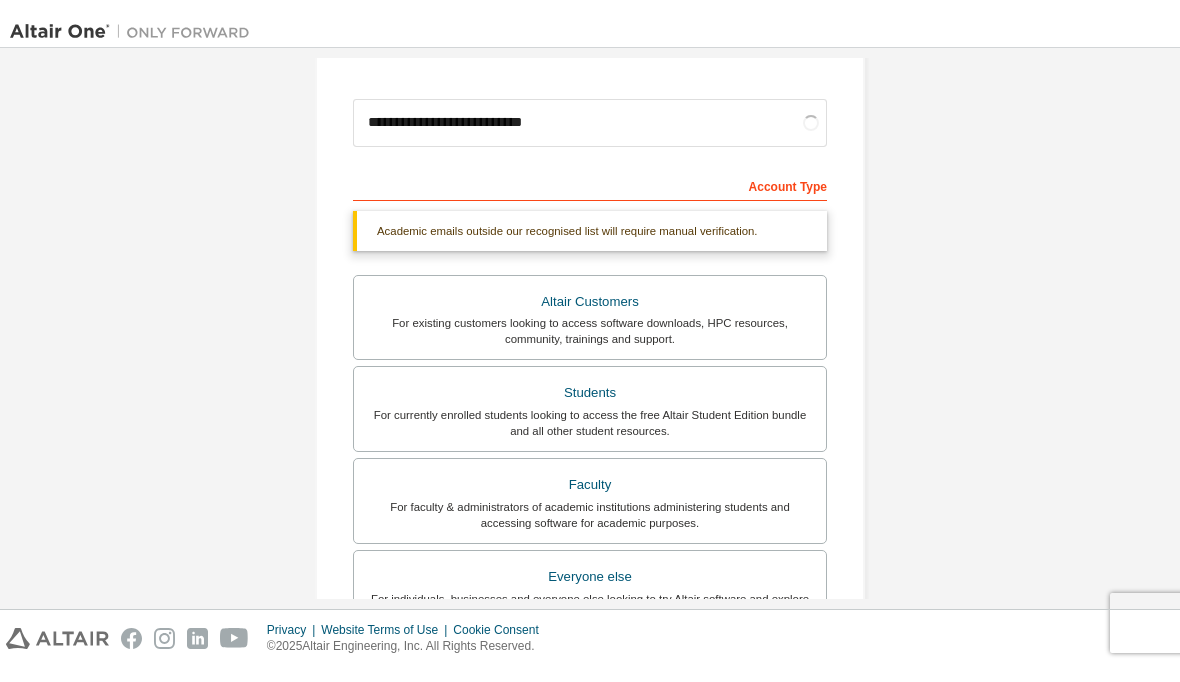 scroll, scrollTop: 205, scrollLeft: 0, axis: vertical 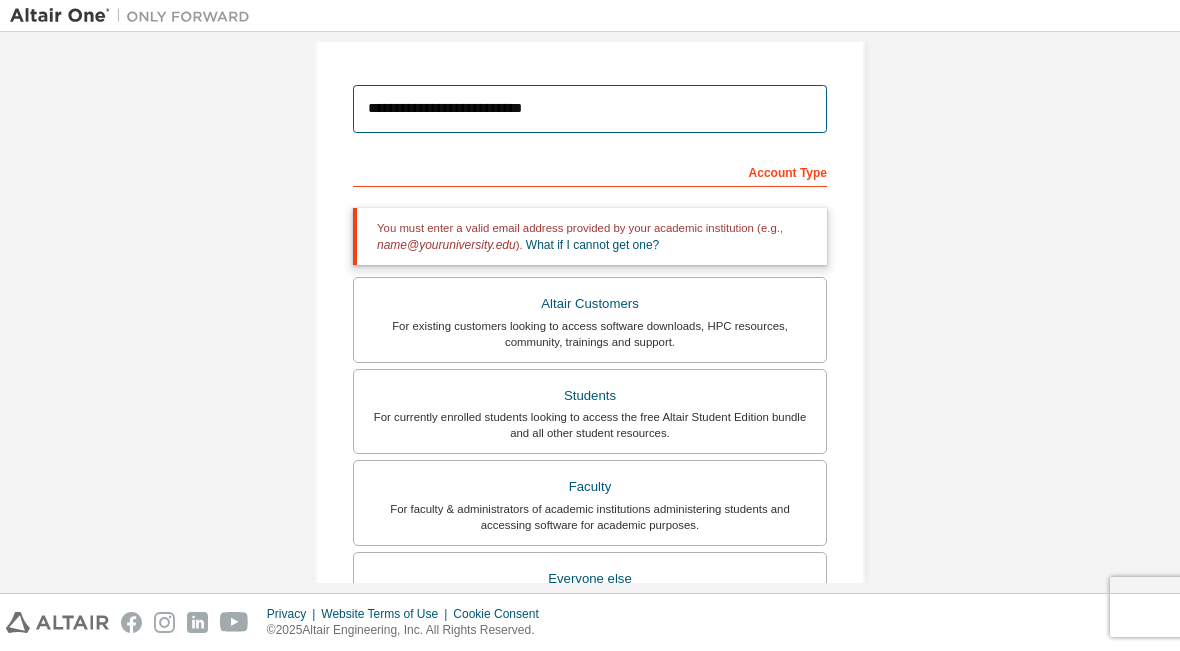 click on "**********" at bounding box center [590, 109] 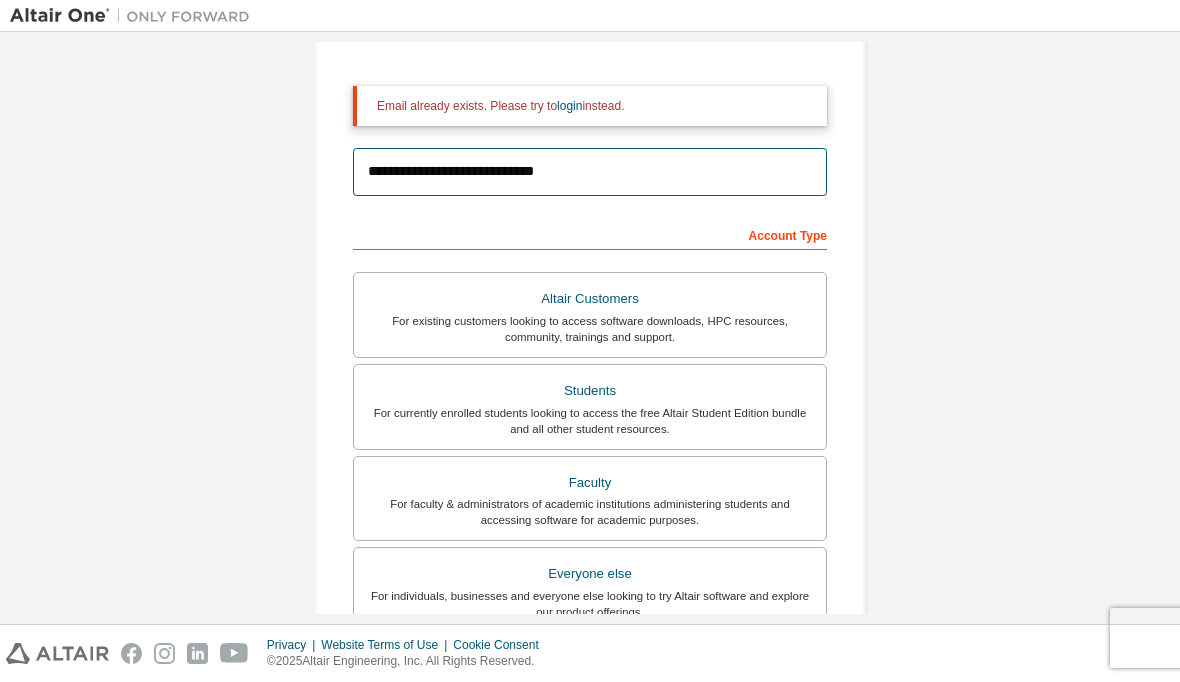 type on "**********" 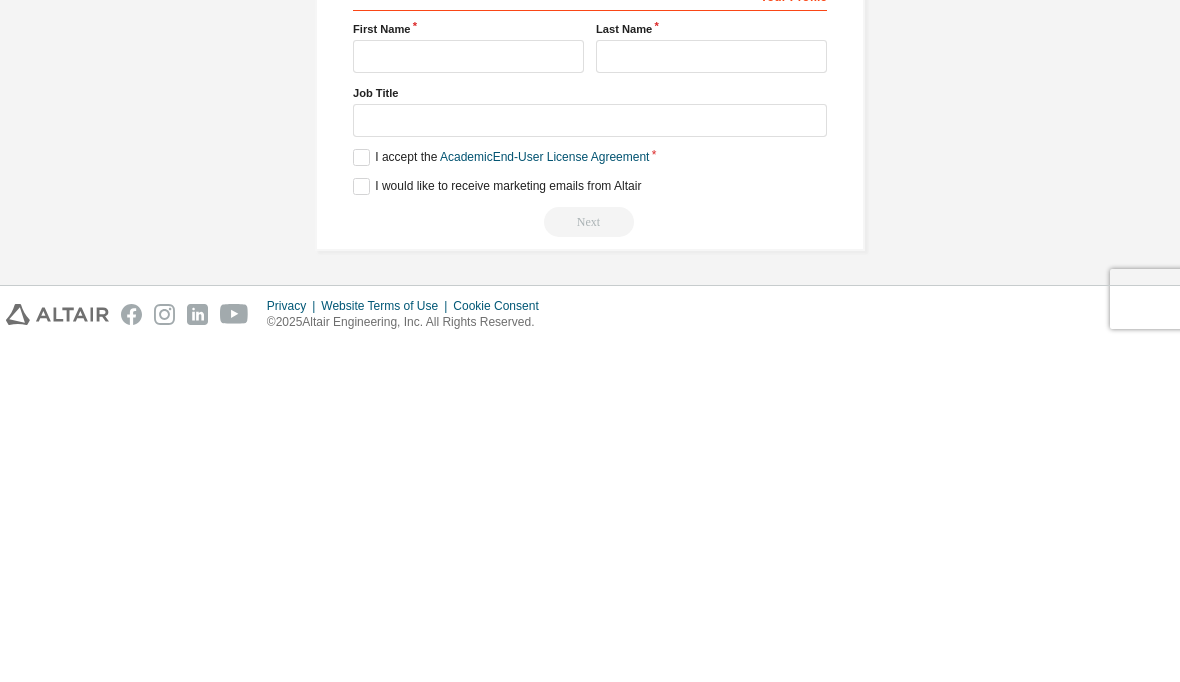scroll, scrollTop: 507, scrollLeft: 0, axis: vertical 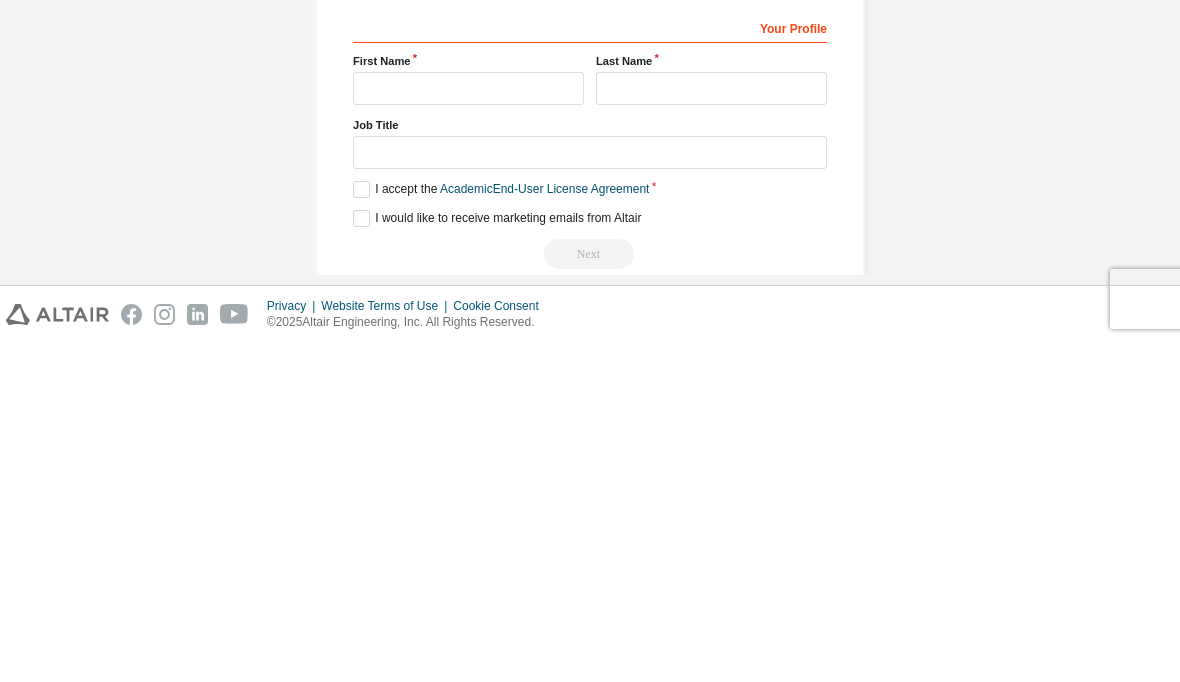 click at bounding box center [468, 427] 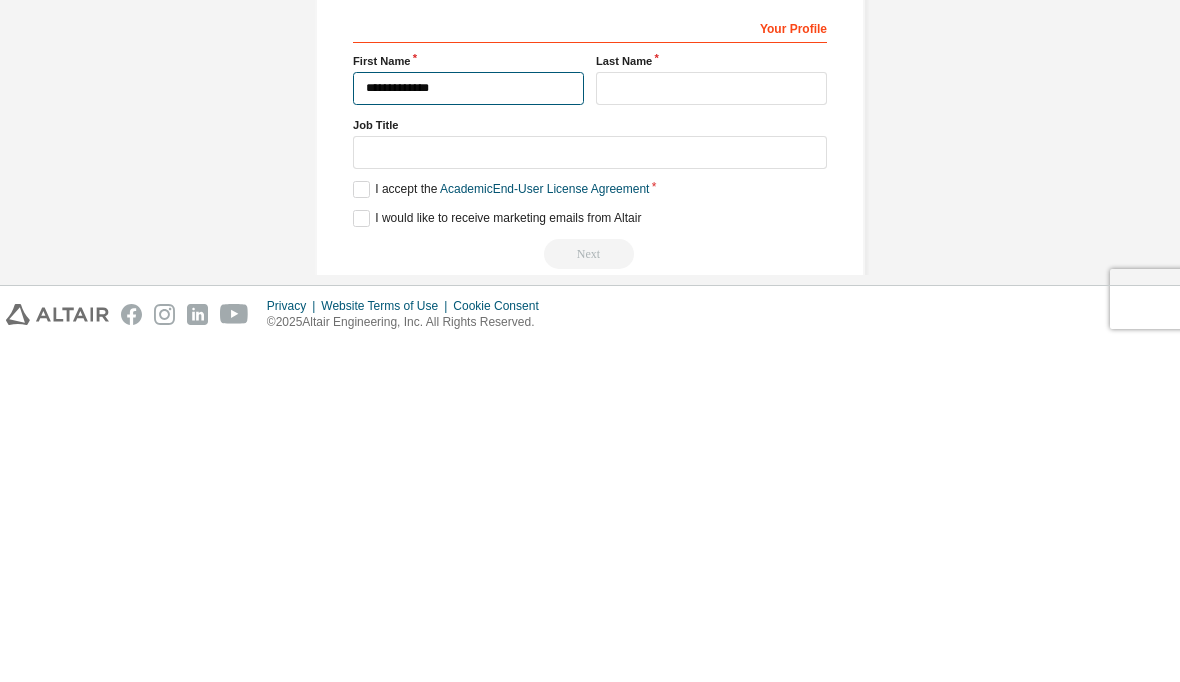 type on "**********" 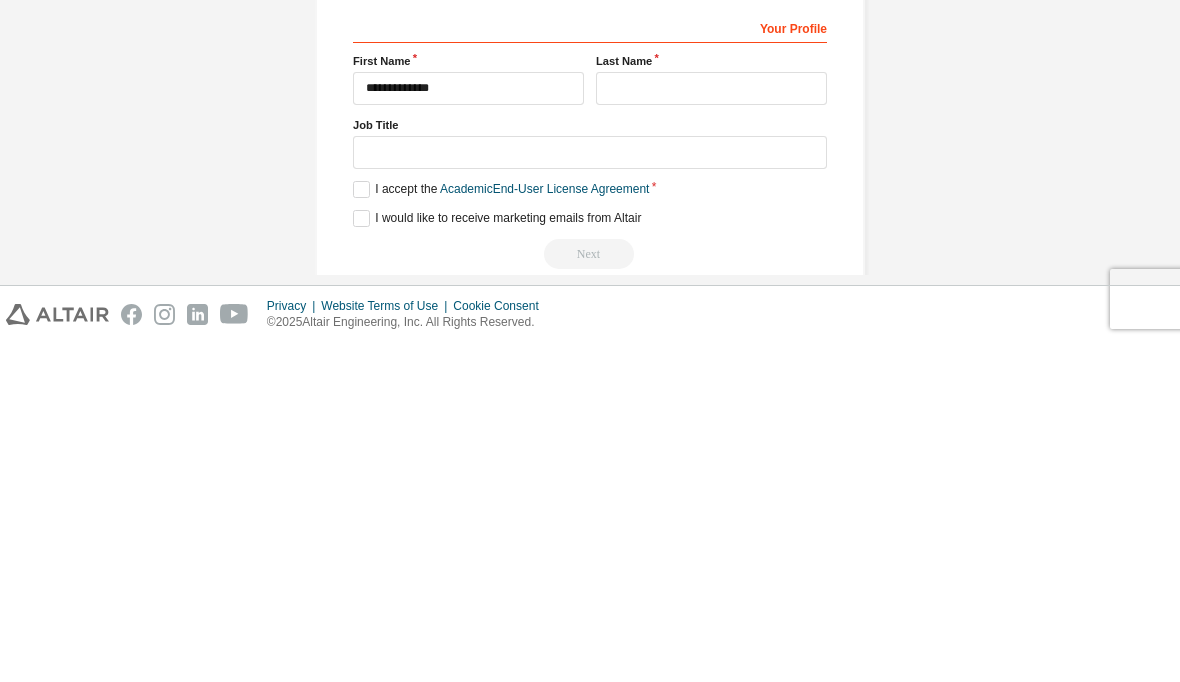 click at bounding box center (711, 427) 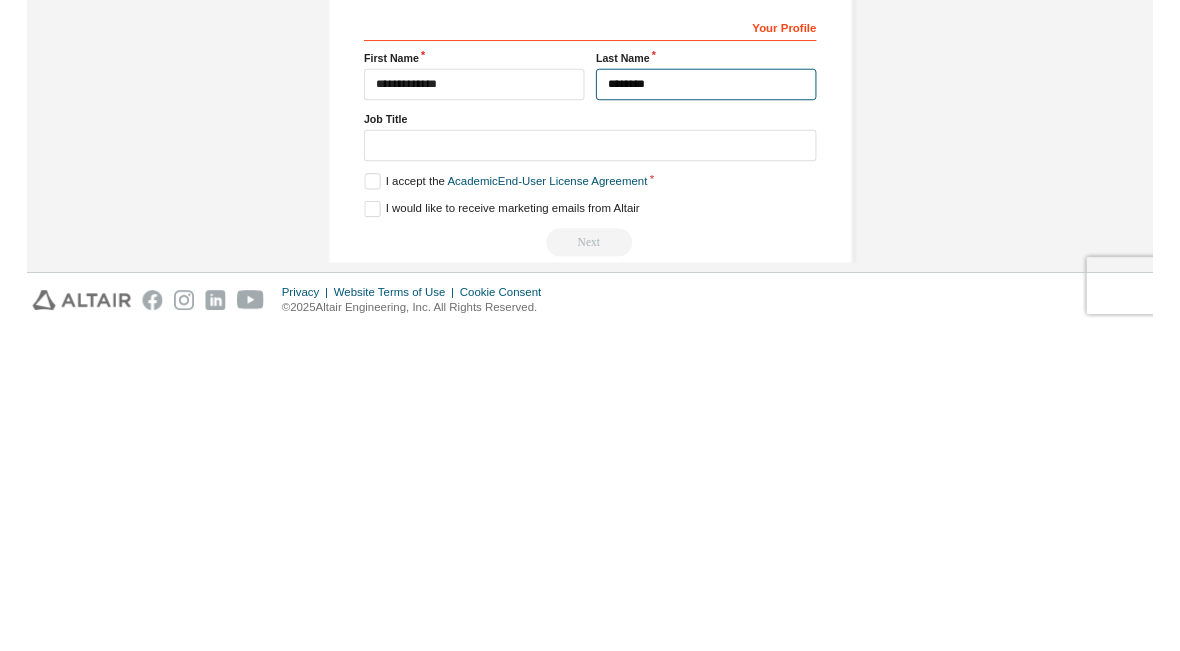 scroll, scrollTop: 491, scrollLeft: 0, axis: vertical 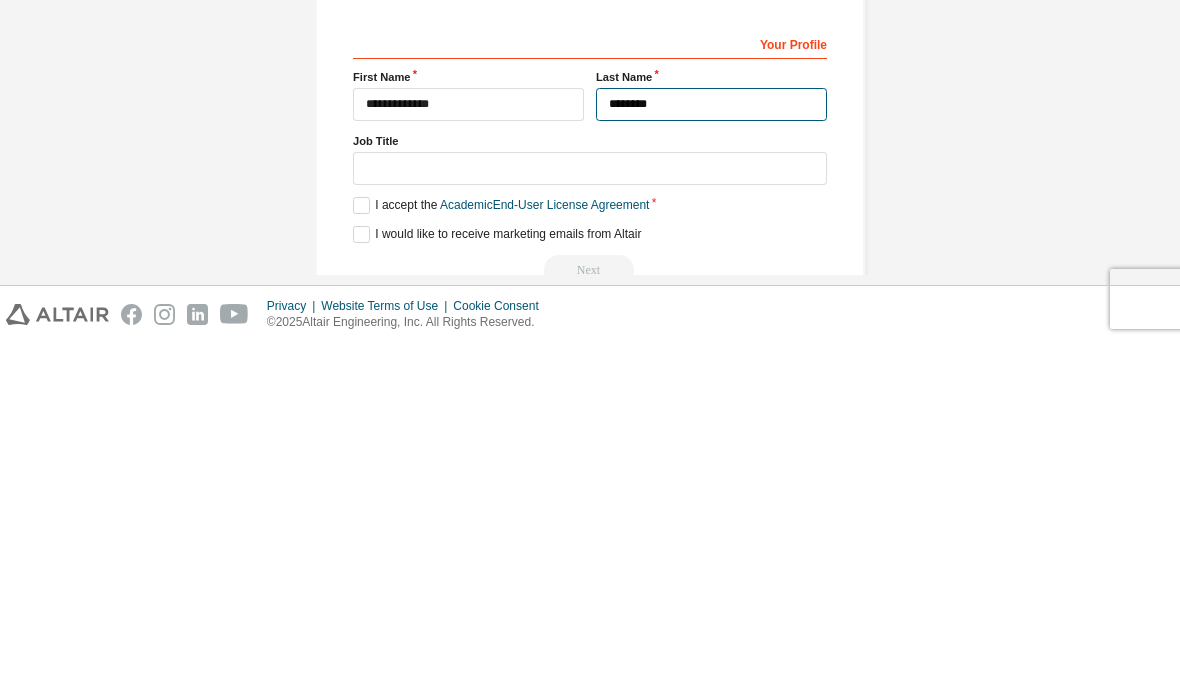 type on "********" 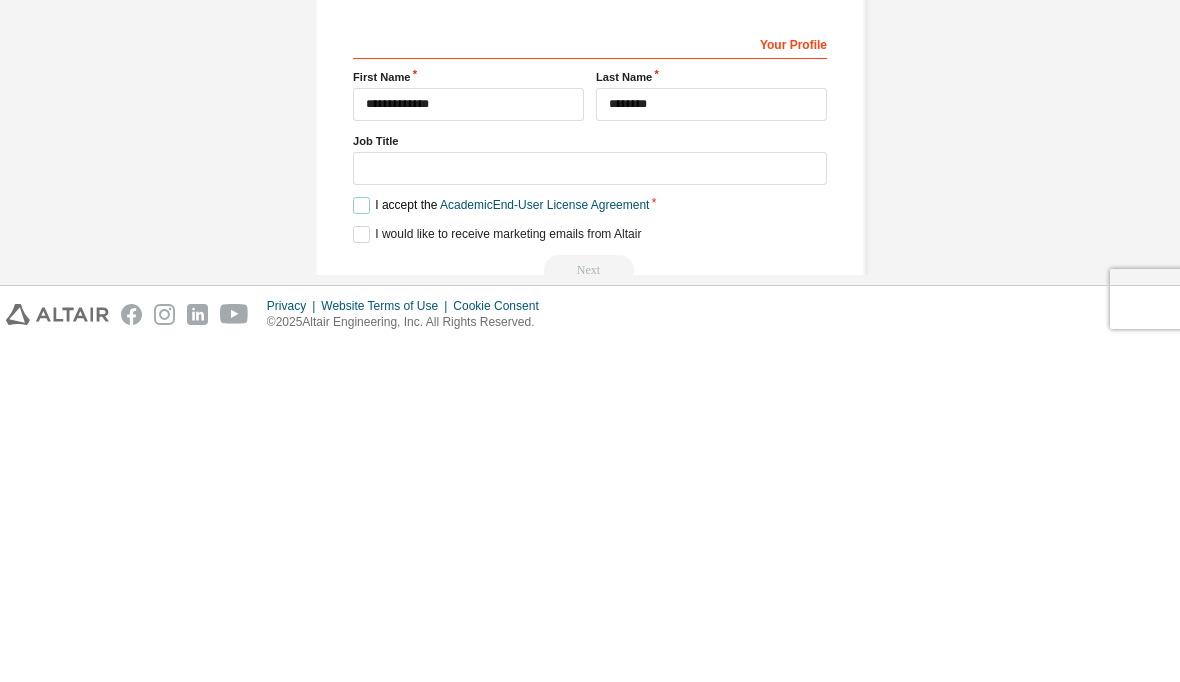 click on "I accept the   Academic   End-User License Agreement" at bounding box center (501, 544) 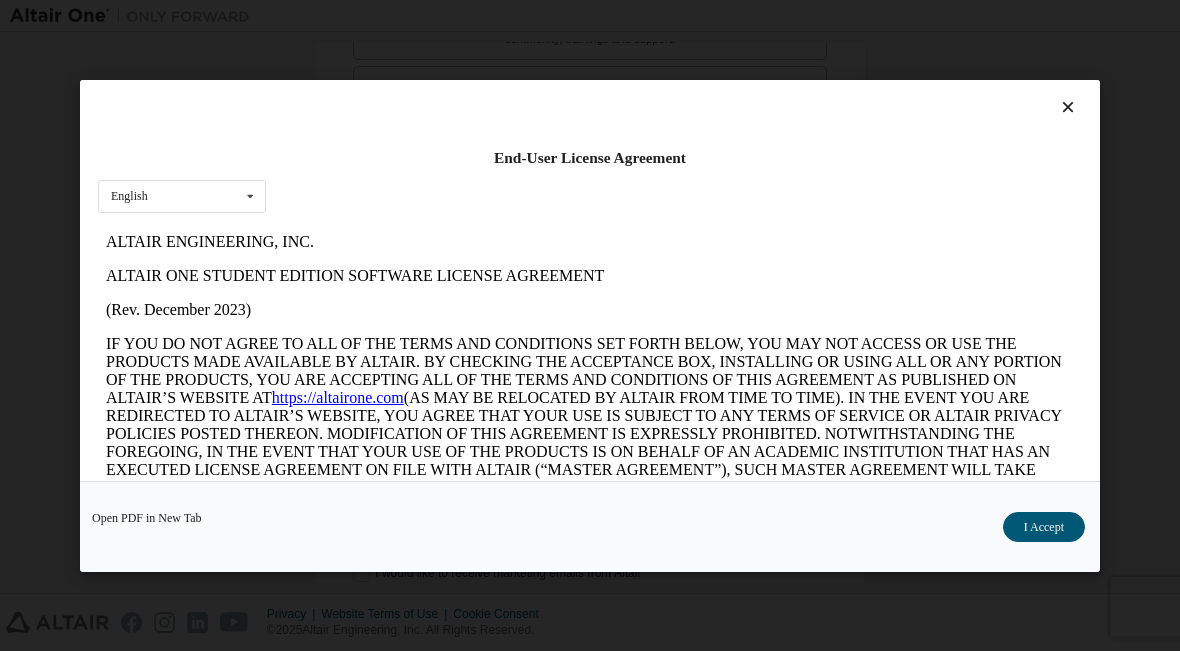 scroll, scrollTop: 0, scrollLeft: 0, axis: both 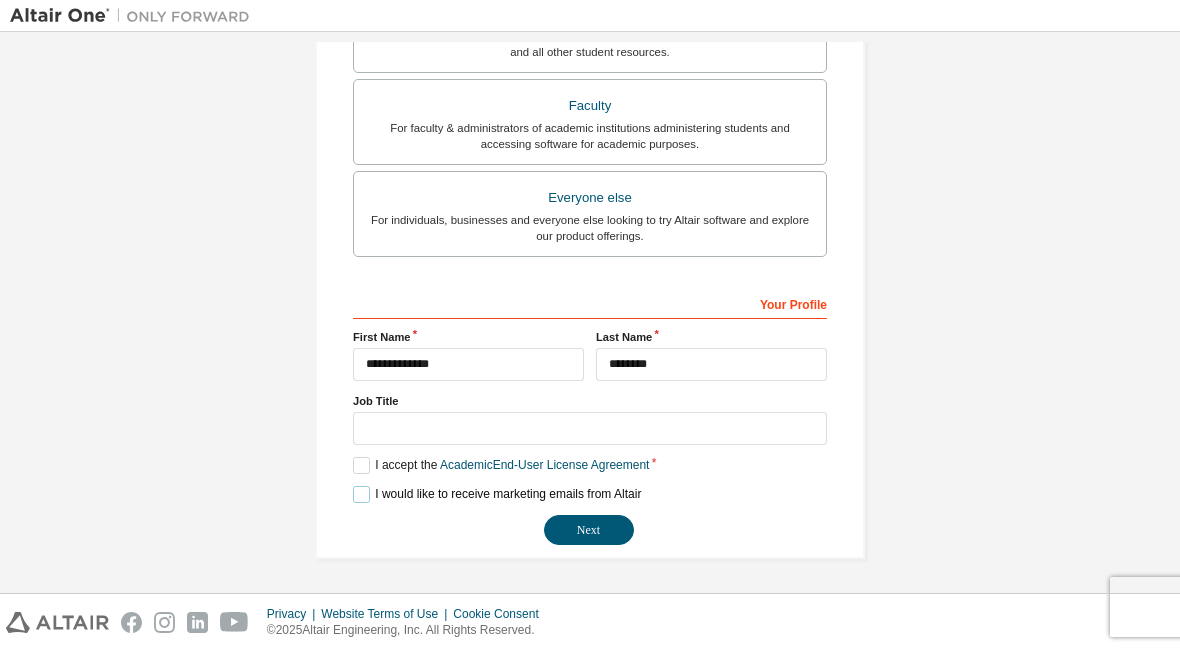 click on "I would like to receive marketing emails from Altair" at bounding box center [497, 494] 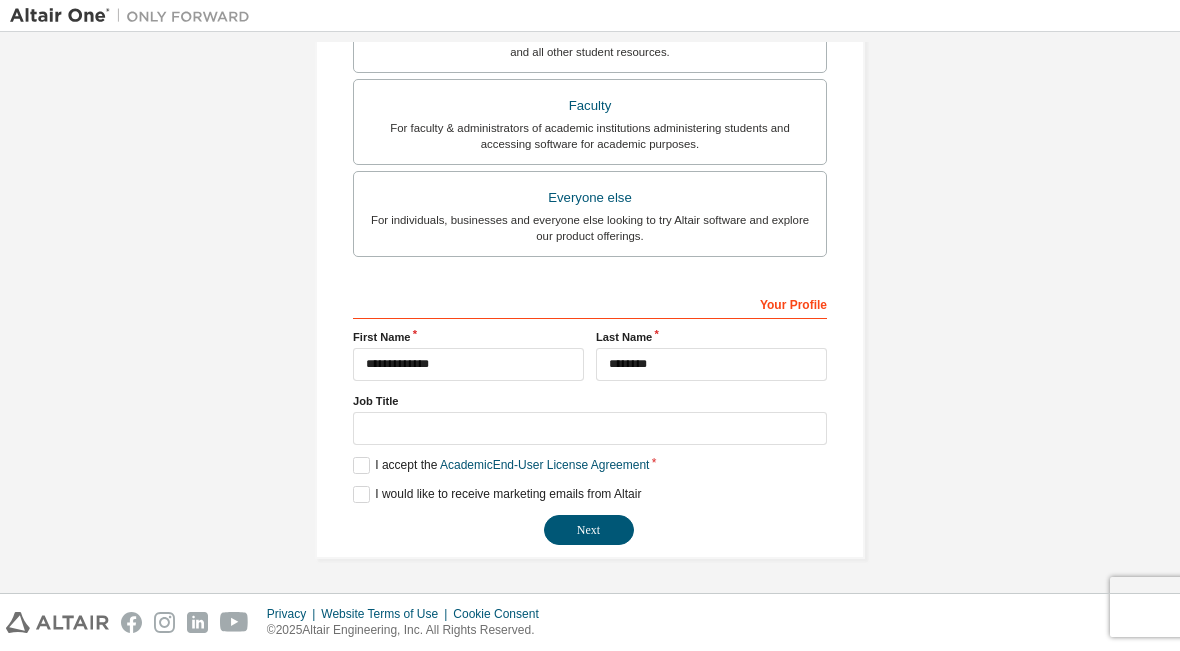 click on "Next" at bounding box center (589, 530) 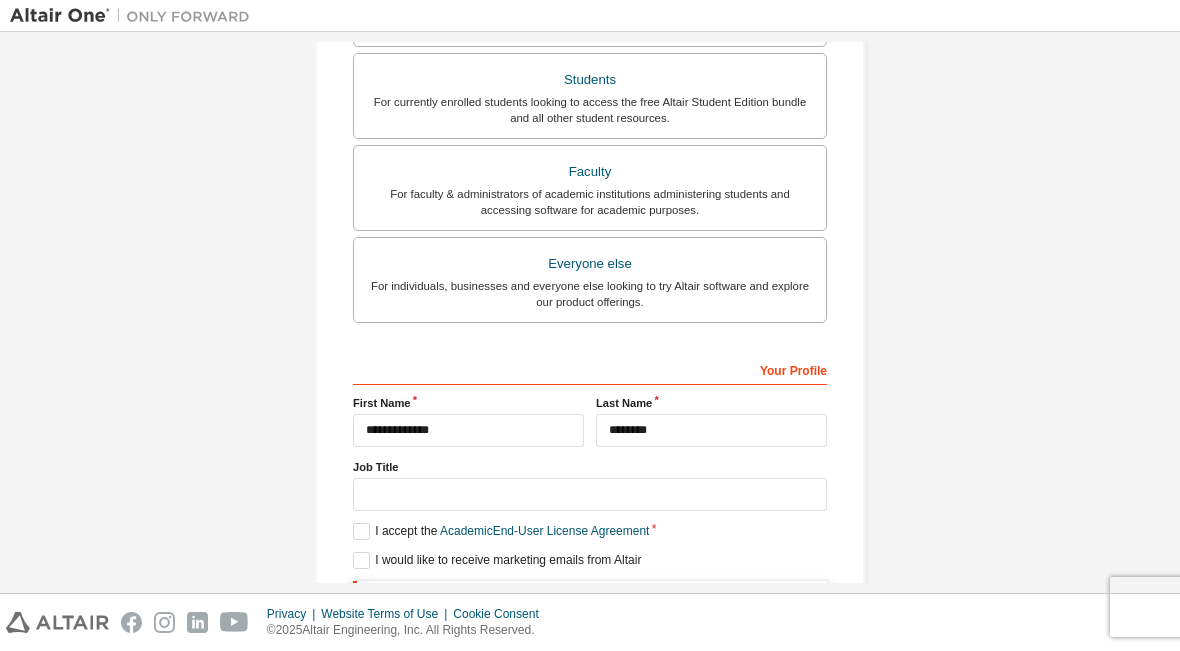 scroll, scrollTop: 506, scrollLeft: 0, axis: vertical 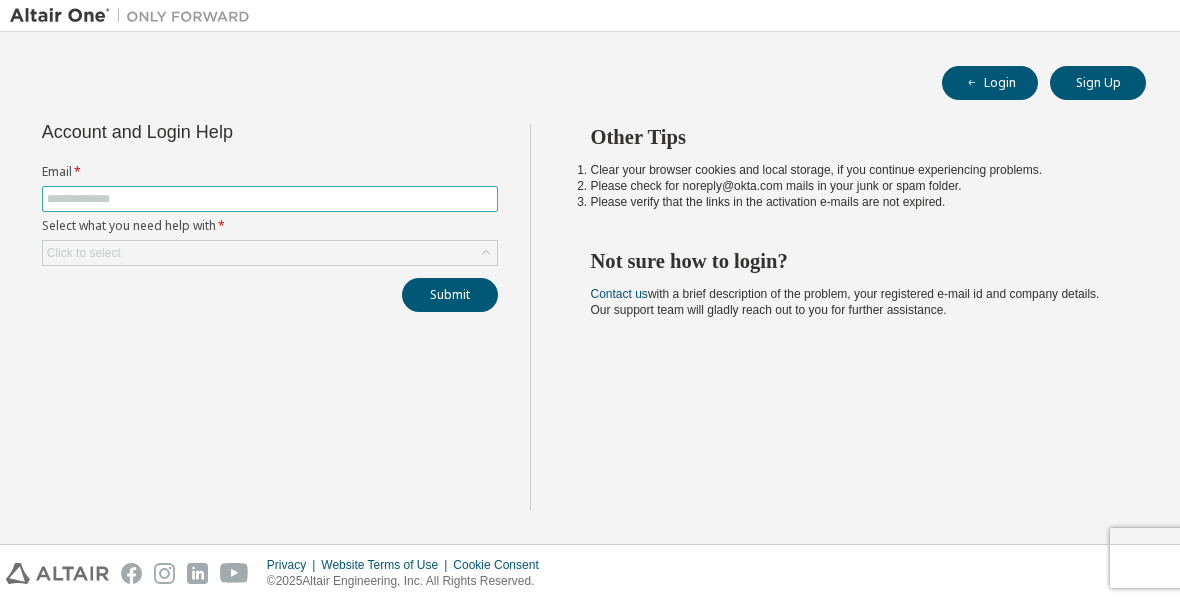 click at bounding box center [270, 199] 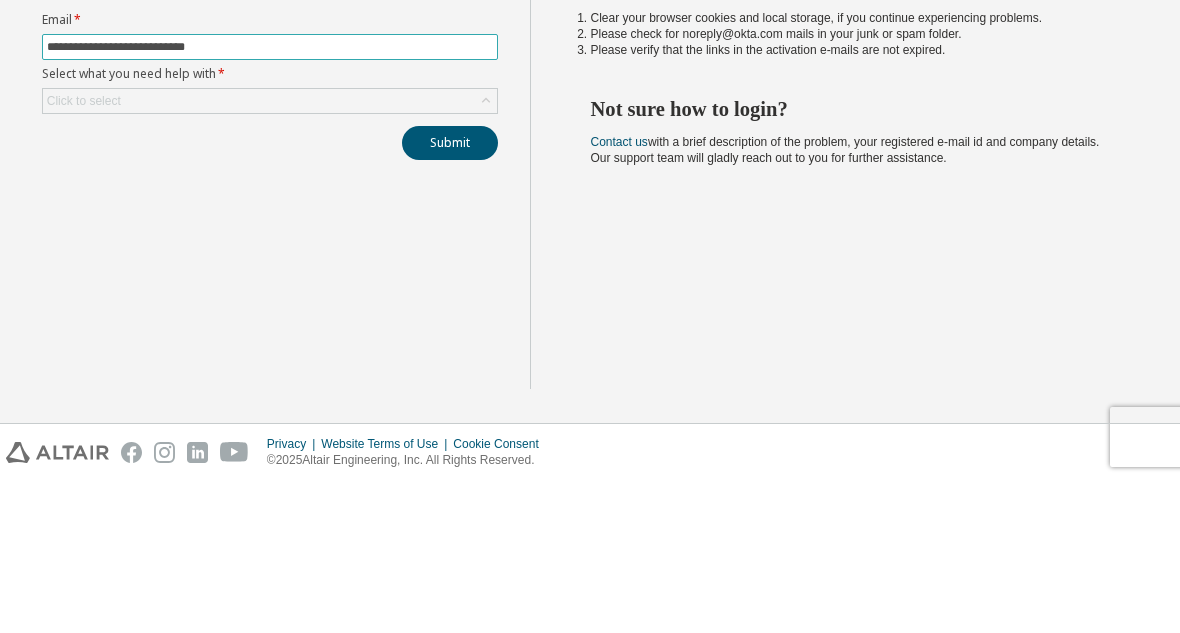 type on "**********" 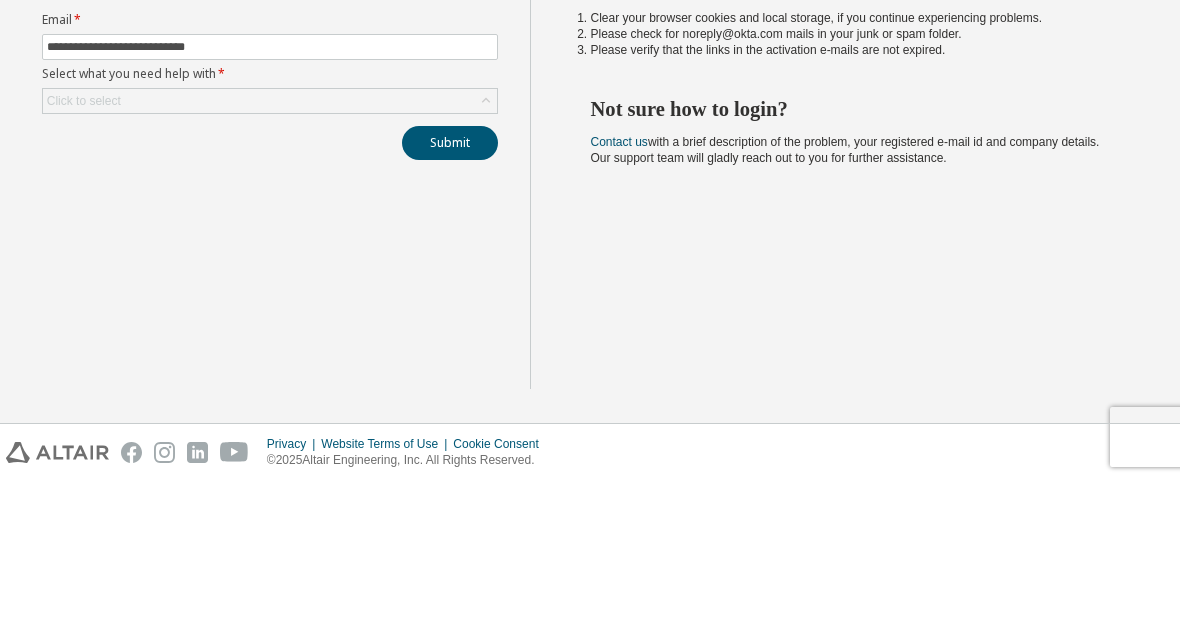 click on "Select what you need help with *" at bounding box center (270, 226) 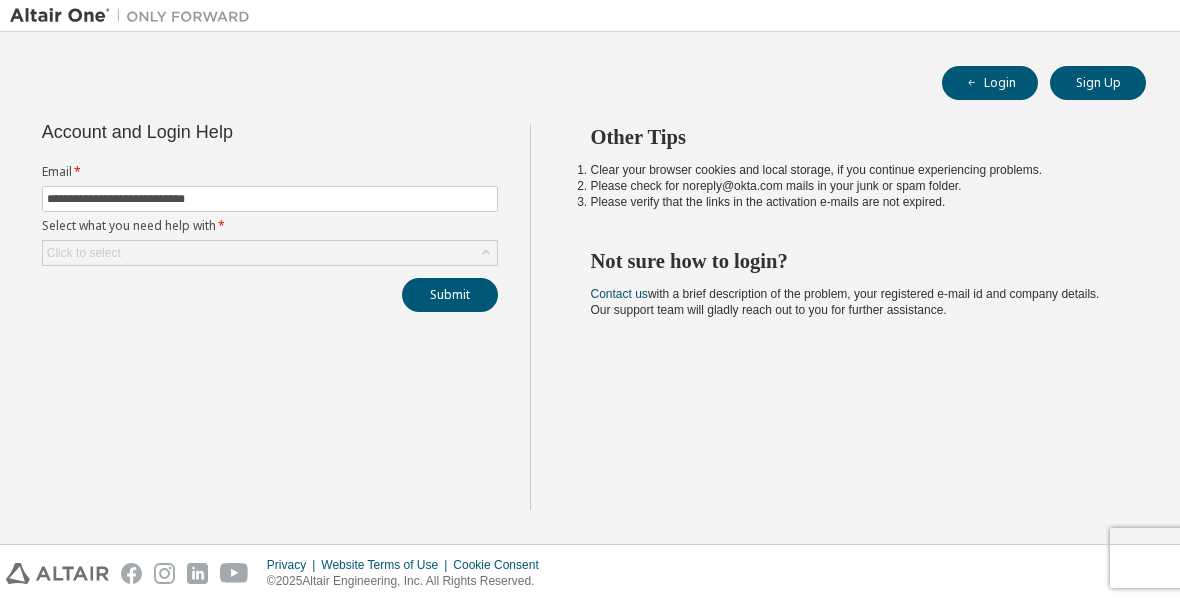 click on "Click to select" at bounding box center [84, 253] 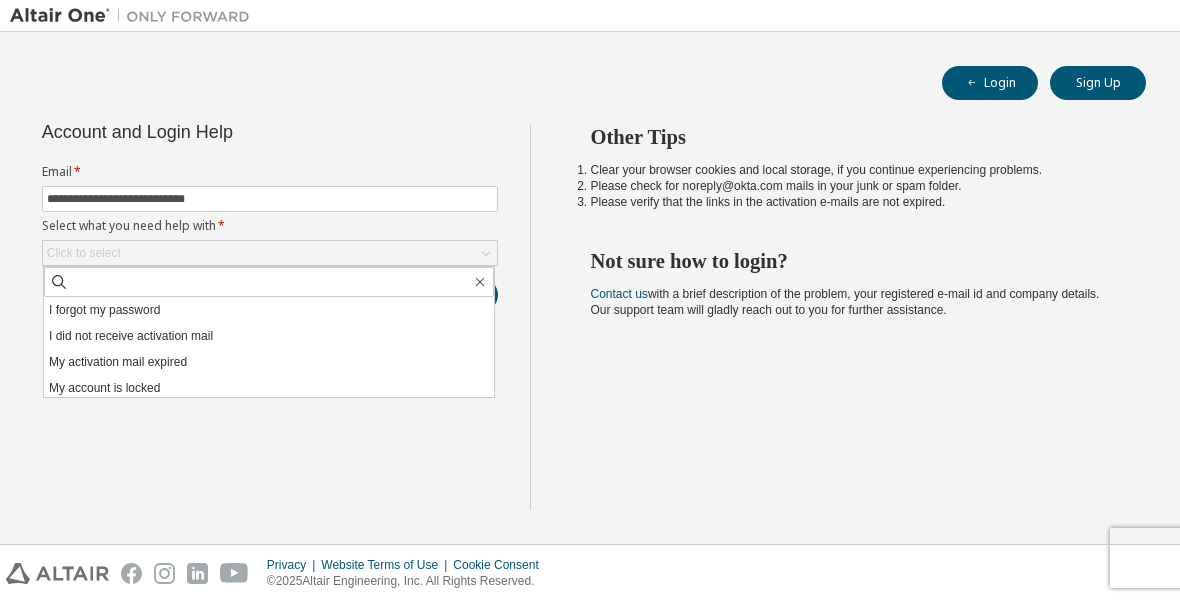 click on "I forgot my password" at bounding box center (269, 310) 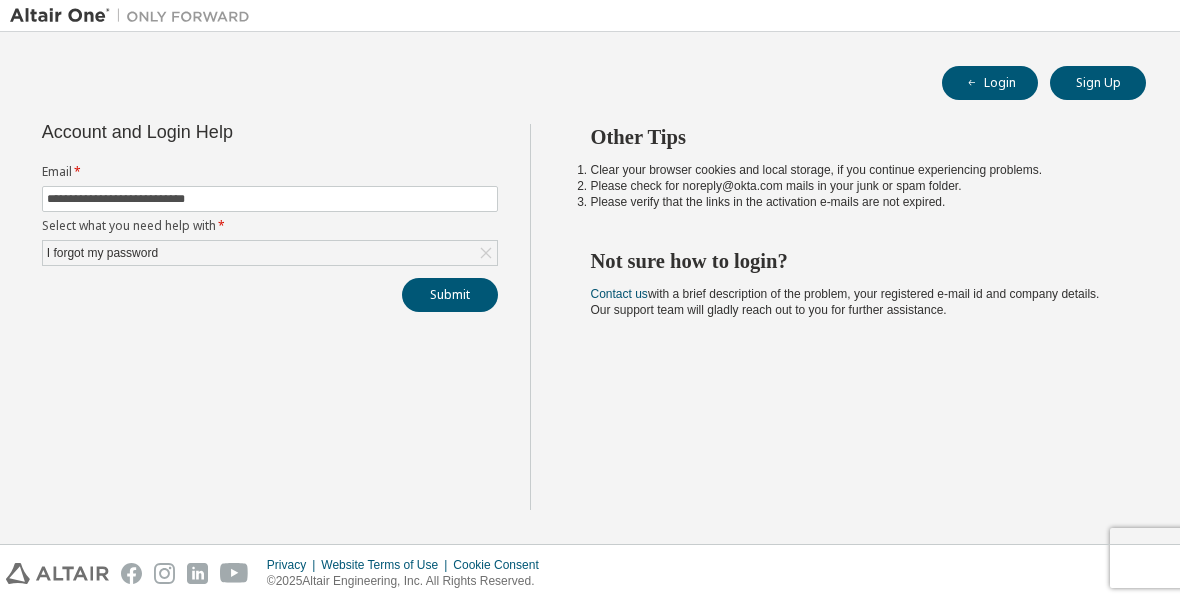 click on "Submit" at bounding box center (450, 295) 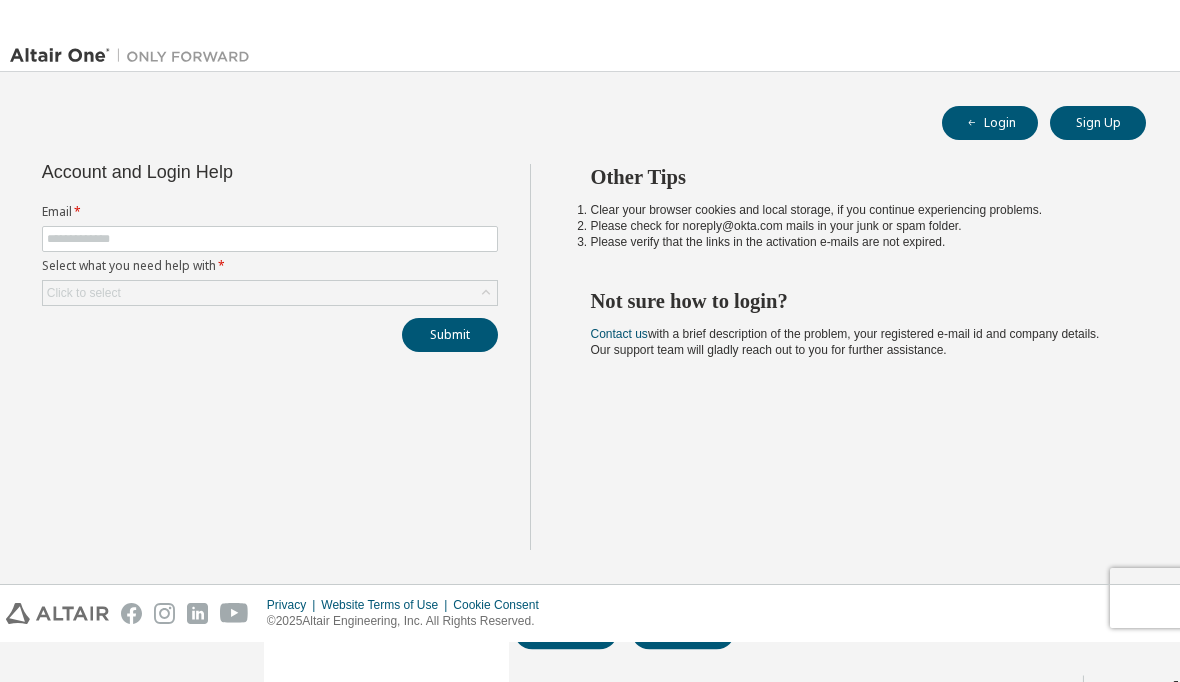 scroll, scrollTop: 0, scrollLeft: 0, axis: both 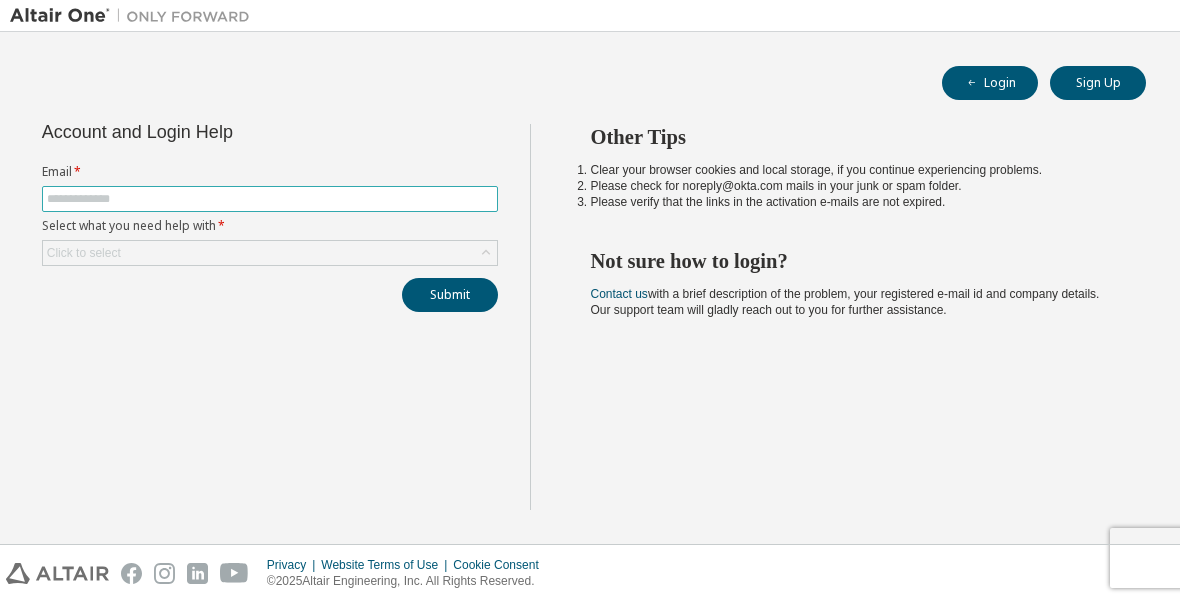 click at bounding box center [270, 199] 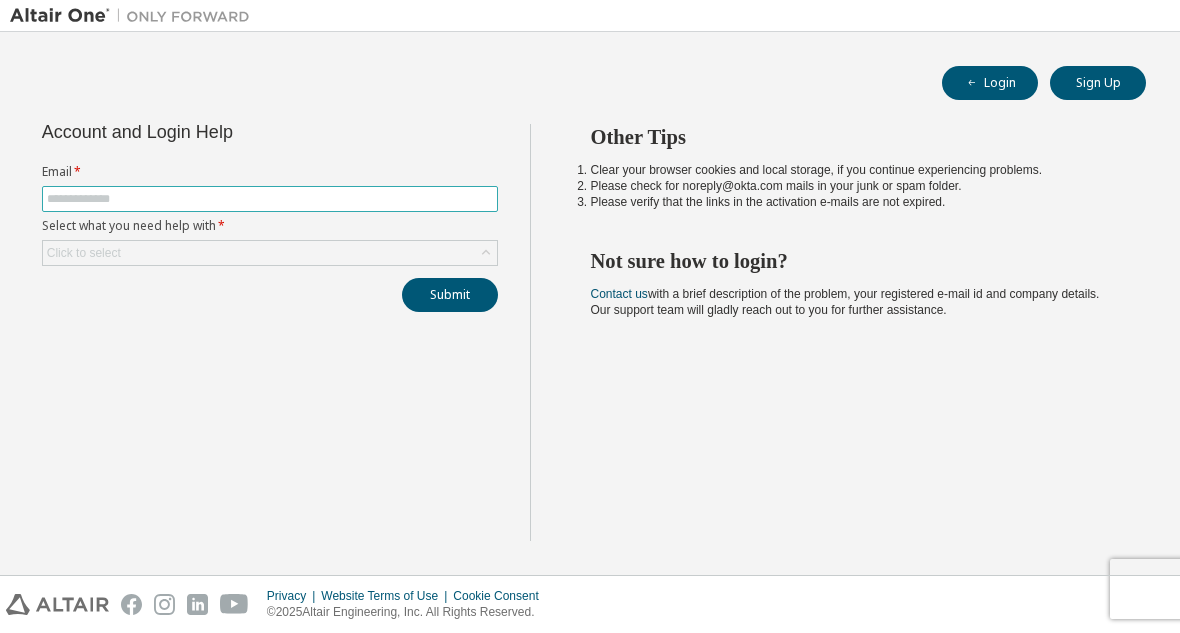 type on "*" 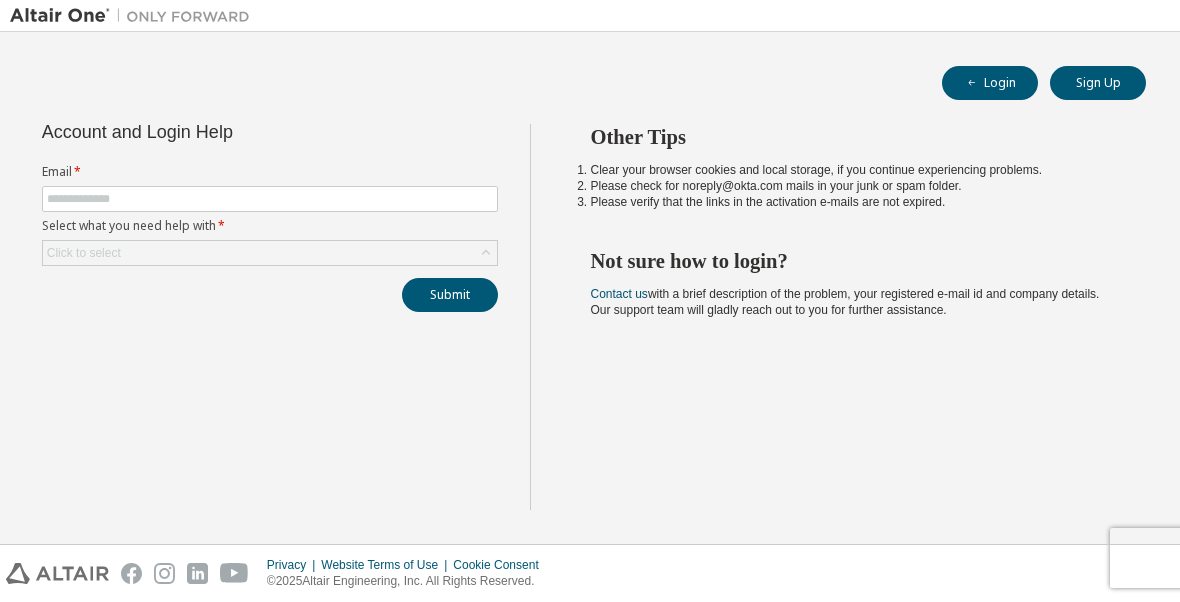 scroll, scrollTop: 0, scrollLeft: 0, axis: both 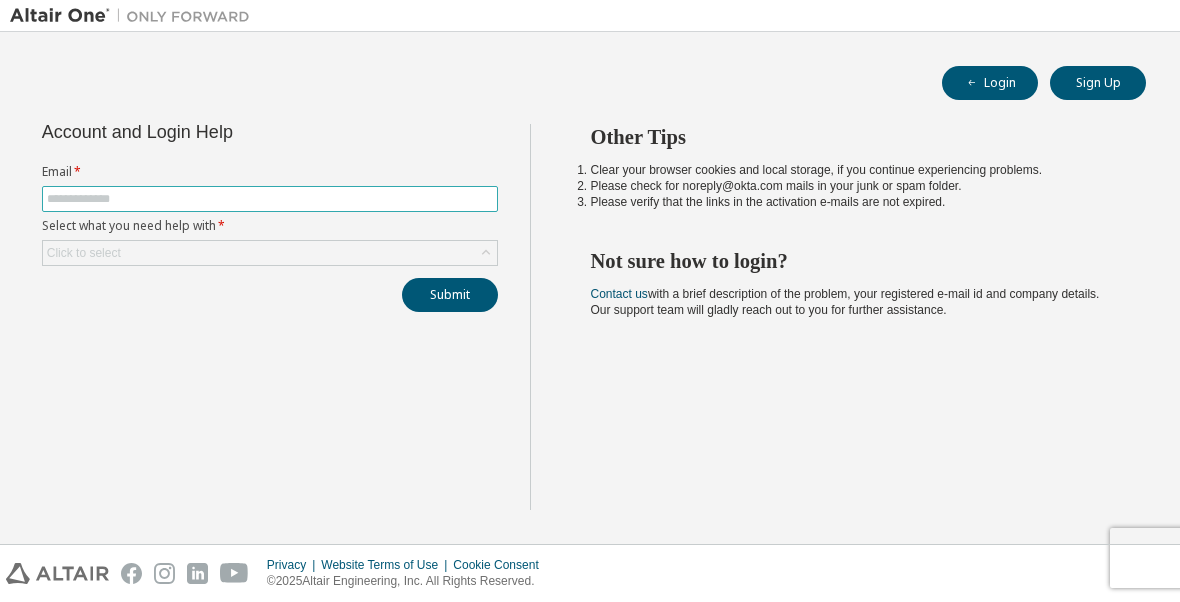 click at bounding box center (270, 199) 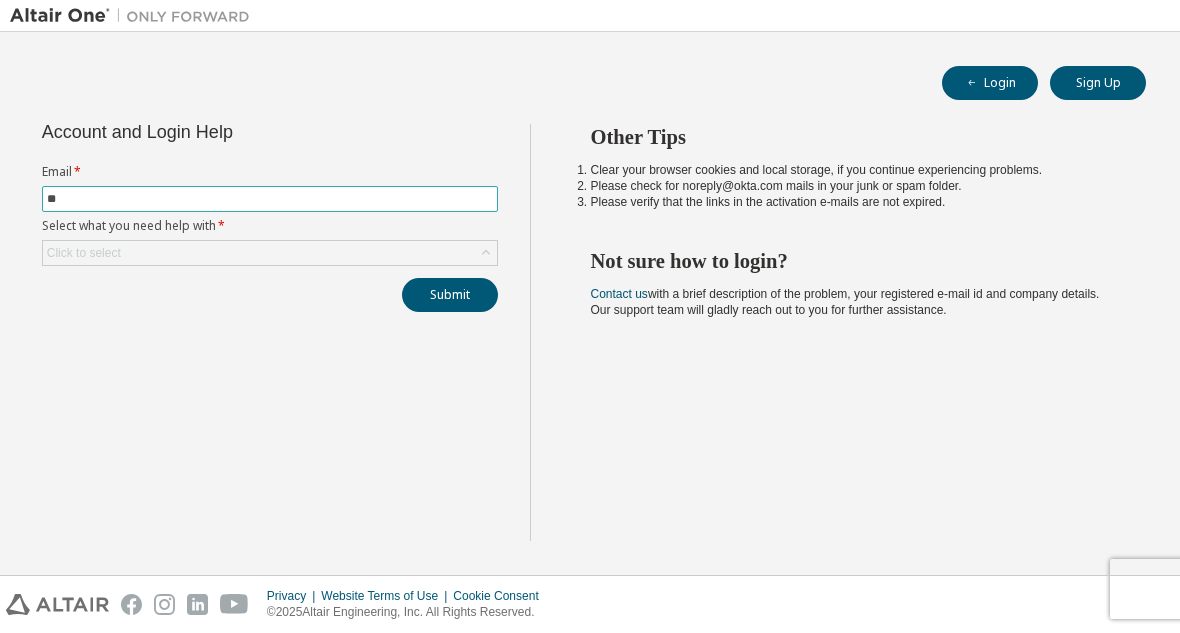 type on "*" 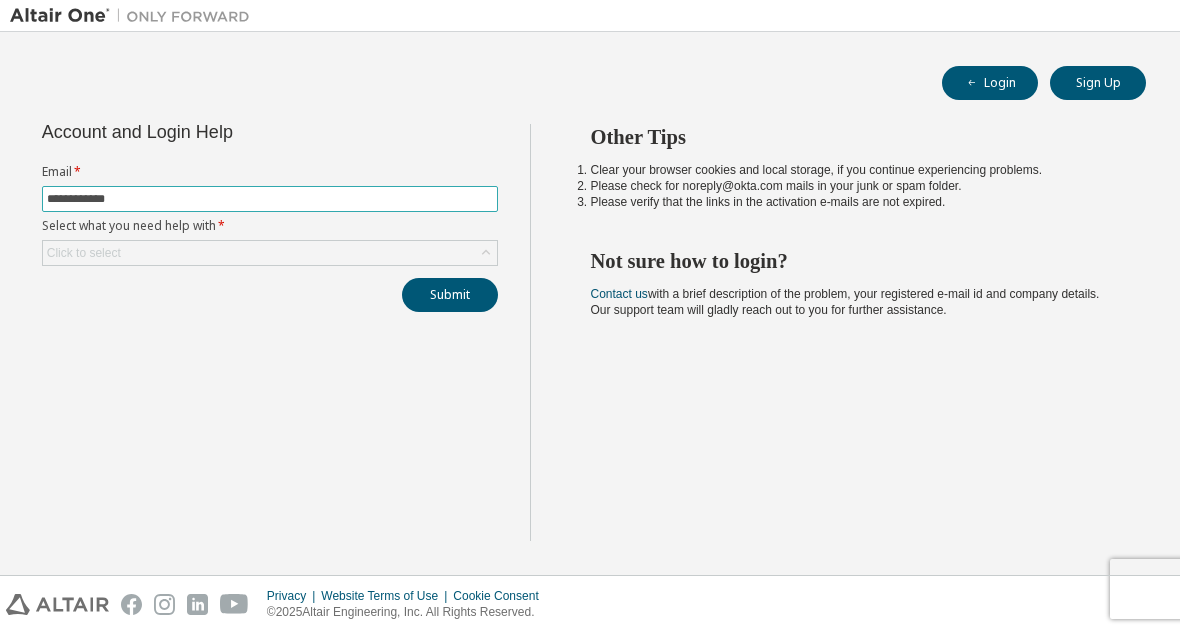 click on "**********" at bounding box center [270, 199] 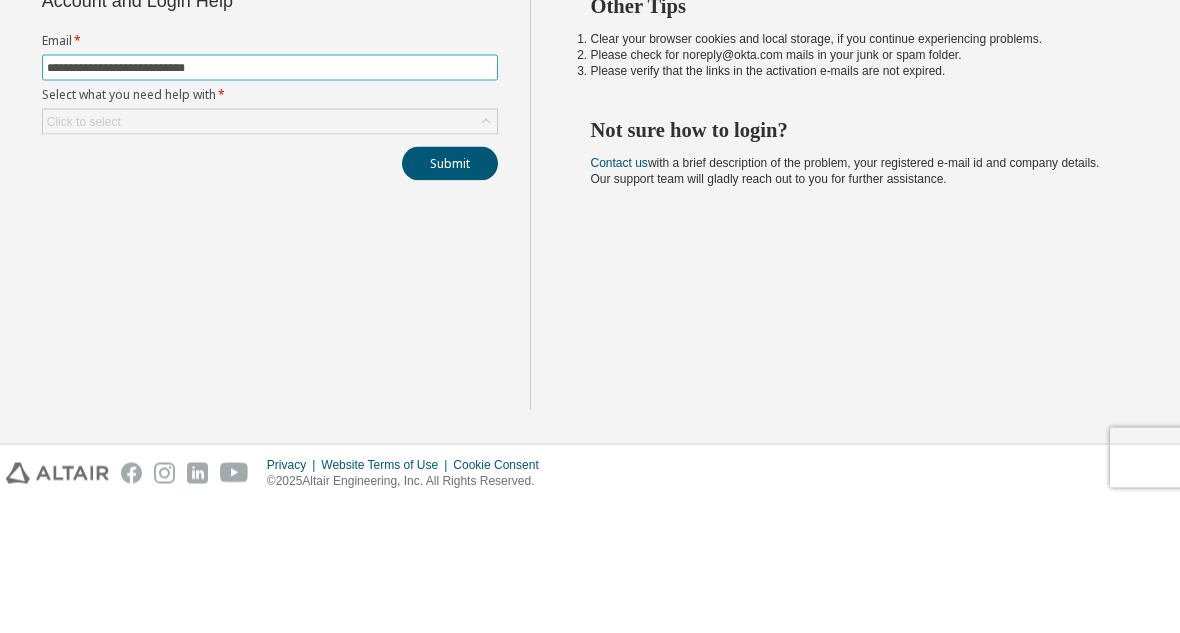 type on "**********" 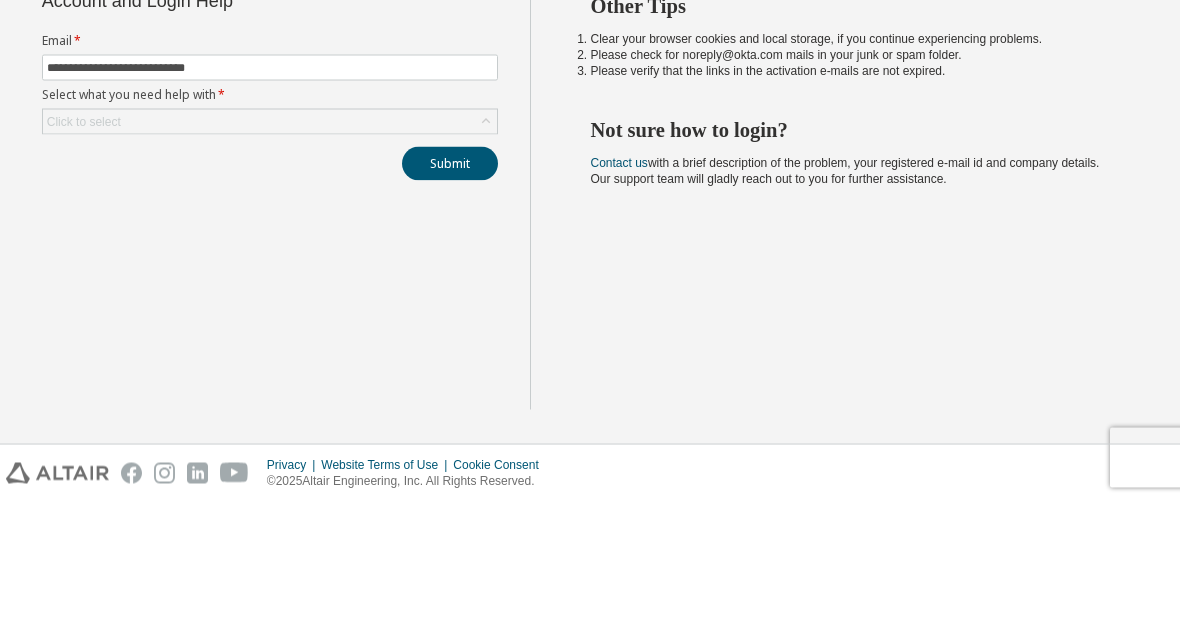 click on "**********" at bounding box center (270, 215) 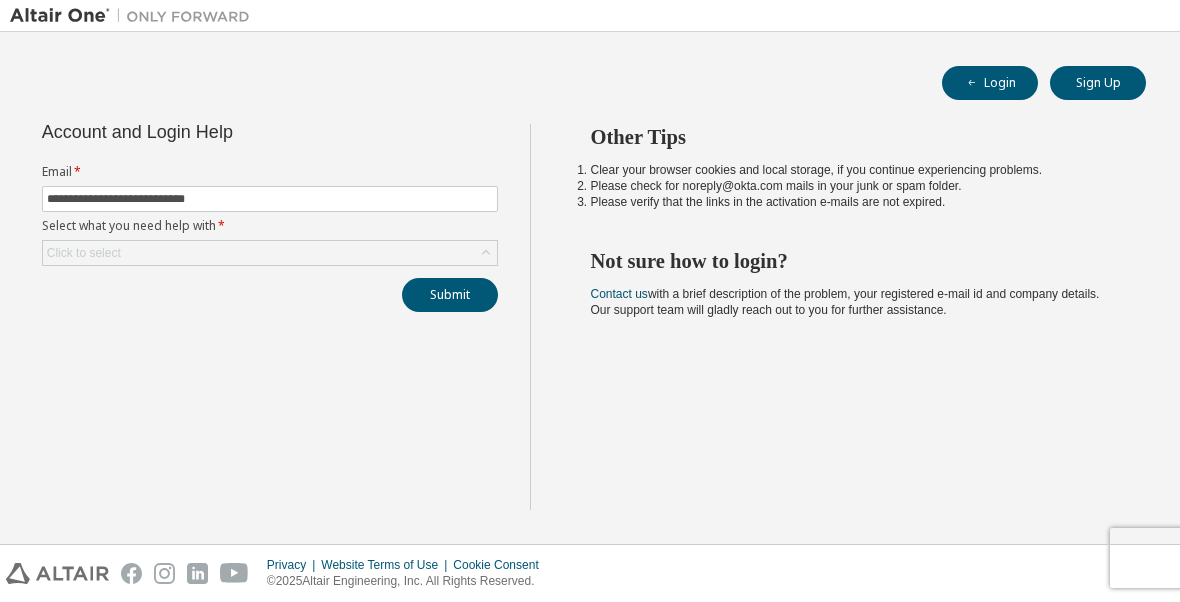 click on "Click to select" at bounding box center (84, 253) 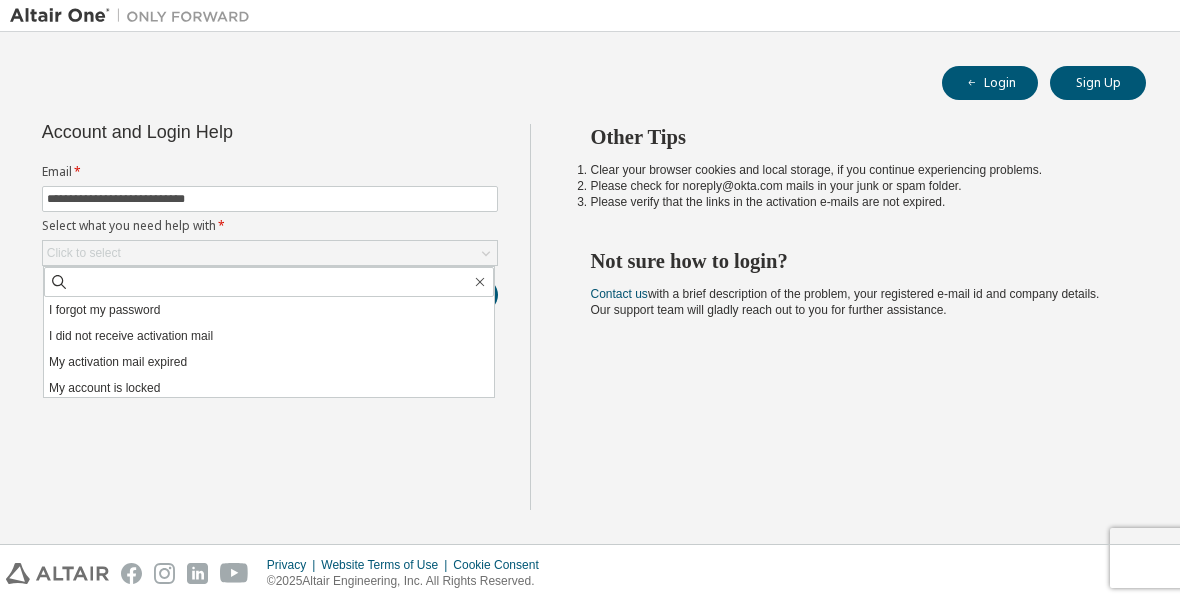 click on "I forgot my password" at bounding box center [269, 310] 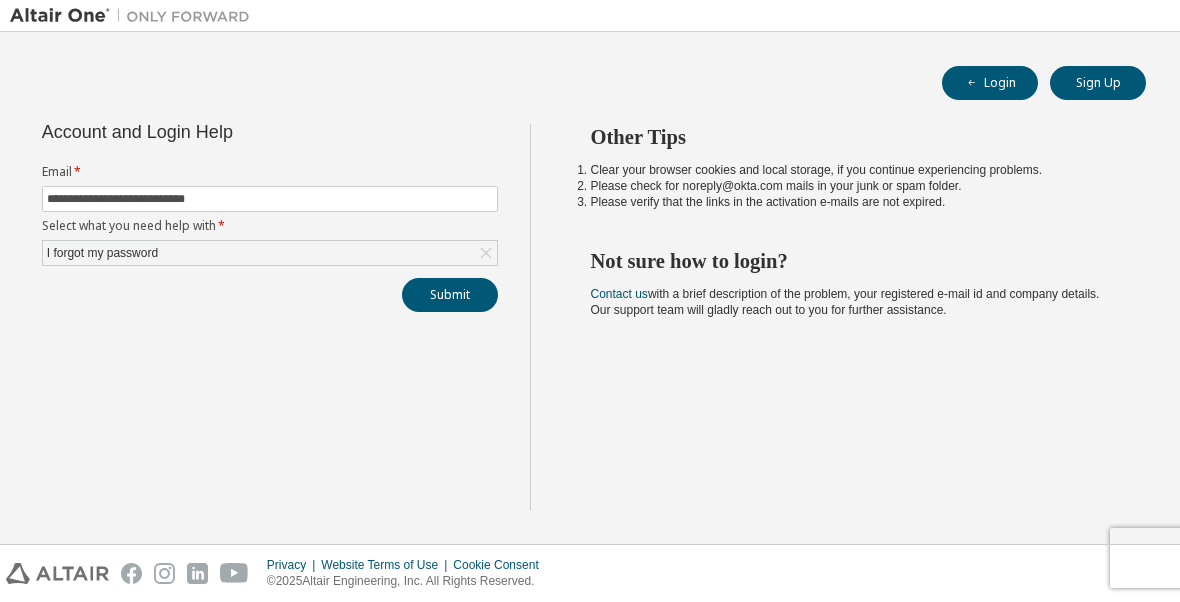 click on "Submit" at bounding box center [450, 295] 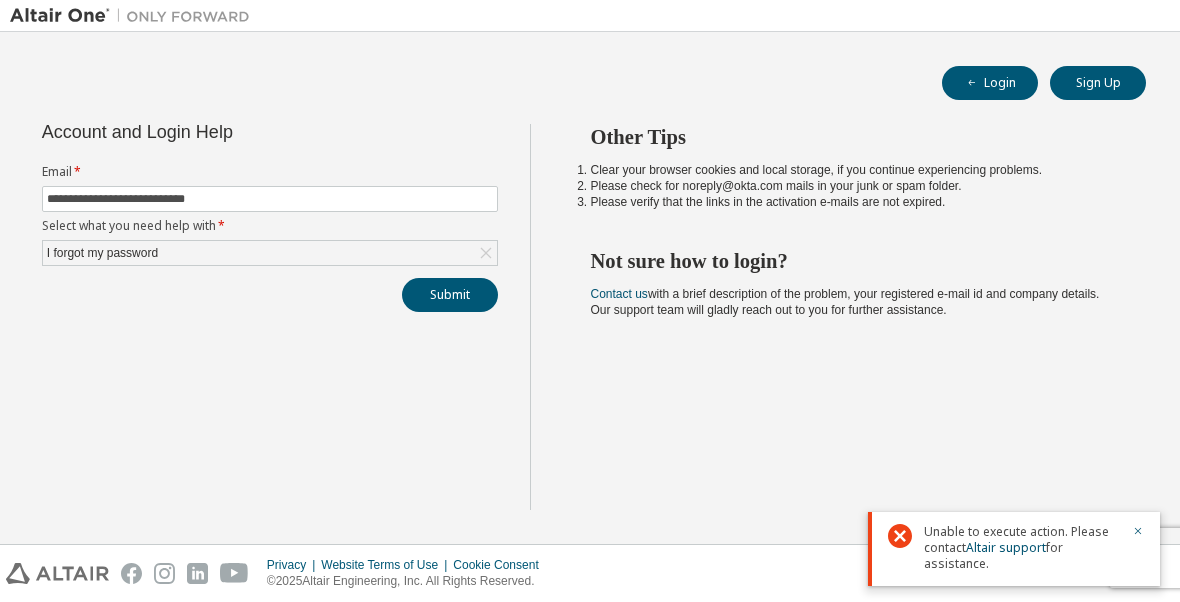 click 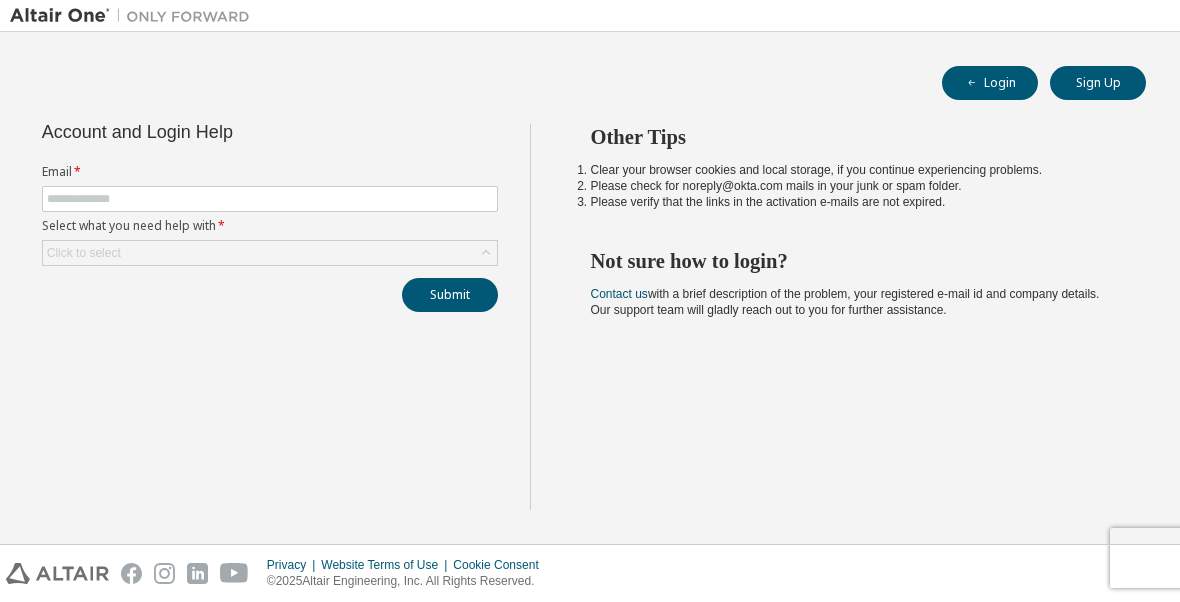 scroll, scrollTop: 0, scrollLeft: 0, axis: both 